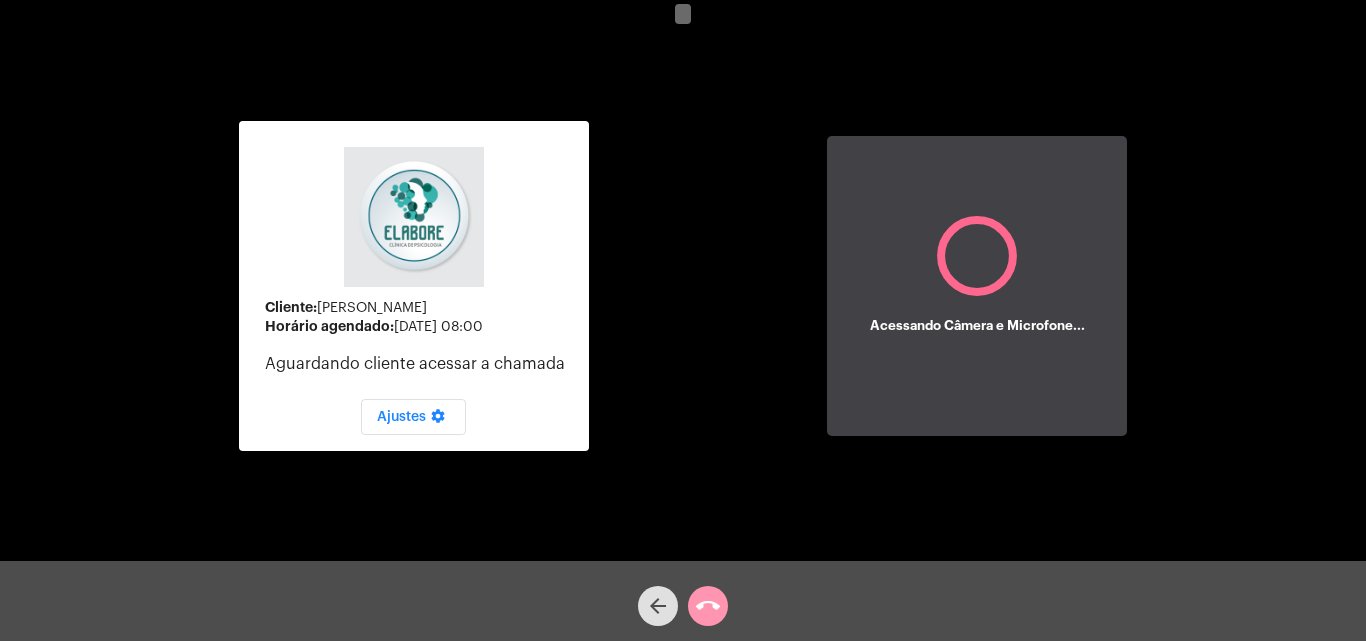 scroll, scrollTop: 0, scrollLeft: 0, axis: both 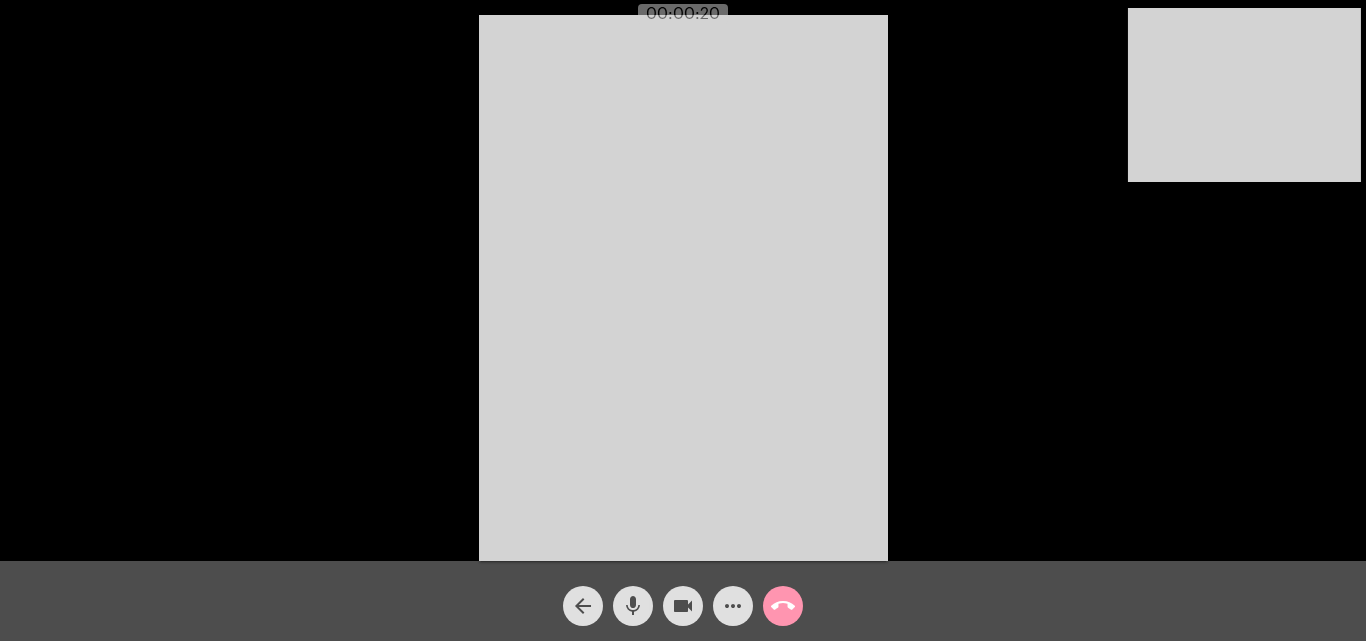 click on "arrow_back mic videocam more_horiz call_end" 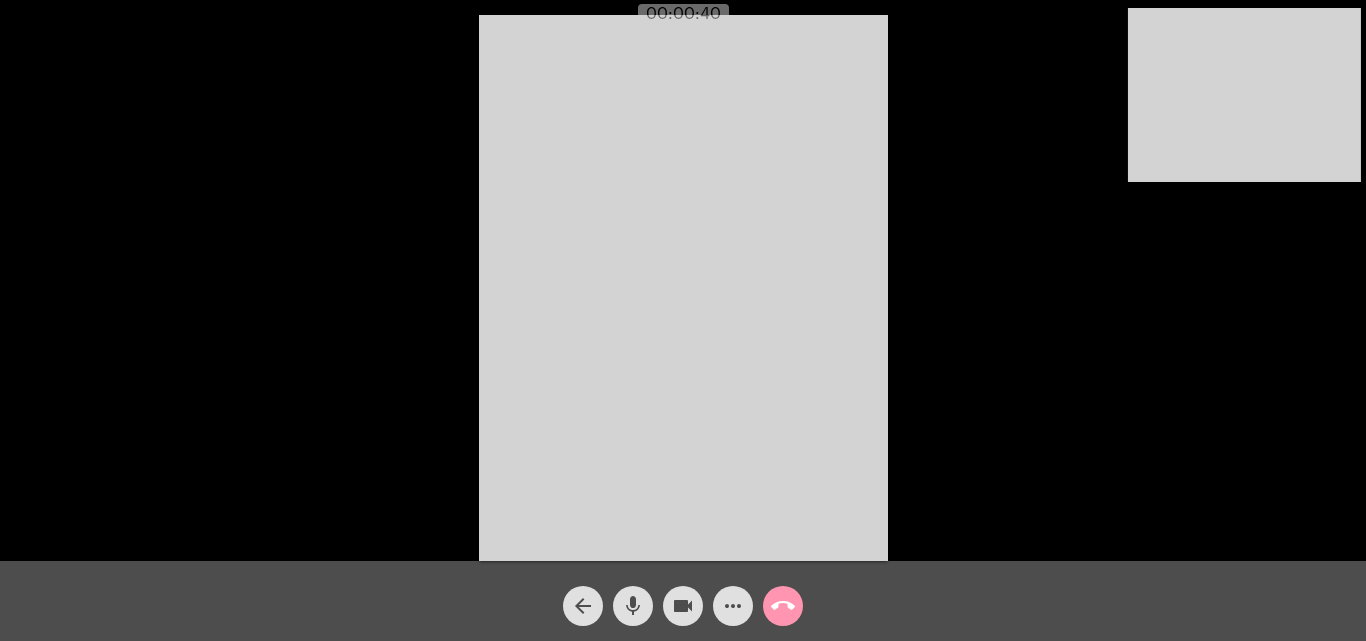 click on "Acessando Câmera e Microfone..." 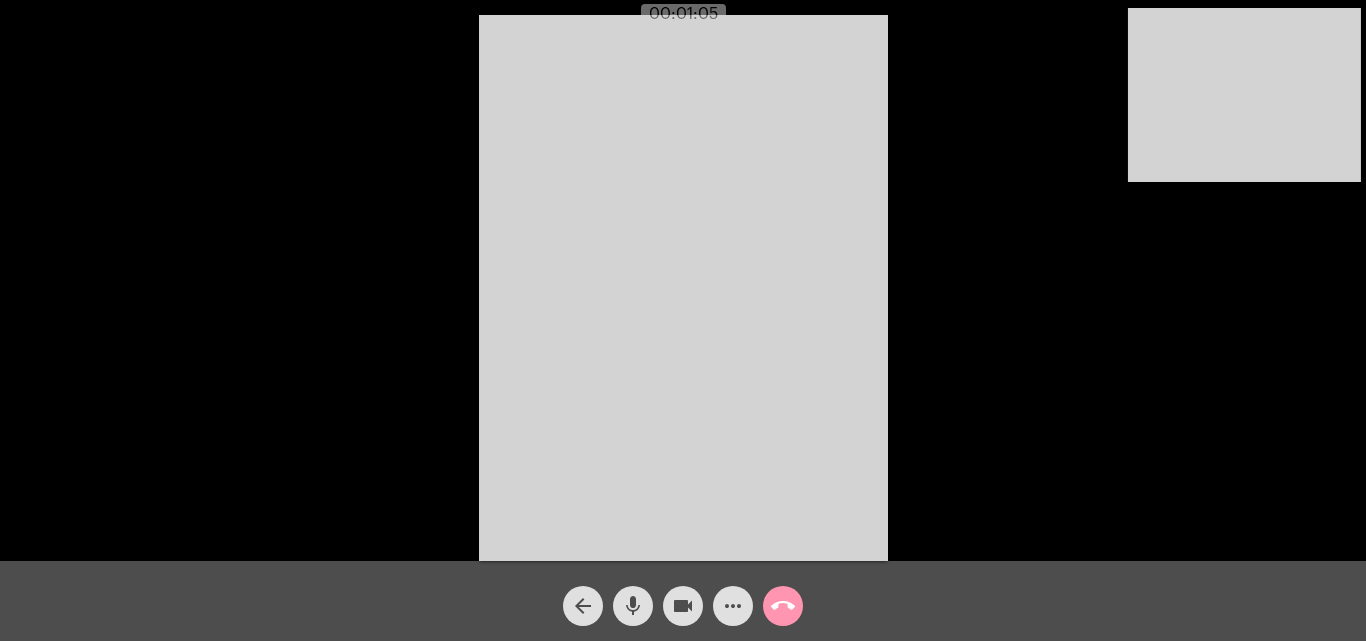 click on "Acessando Câmera e Microfone..." 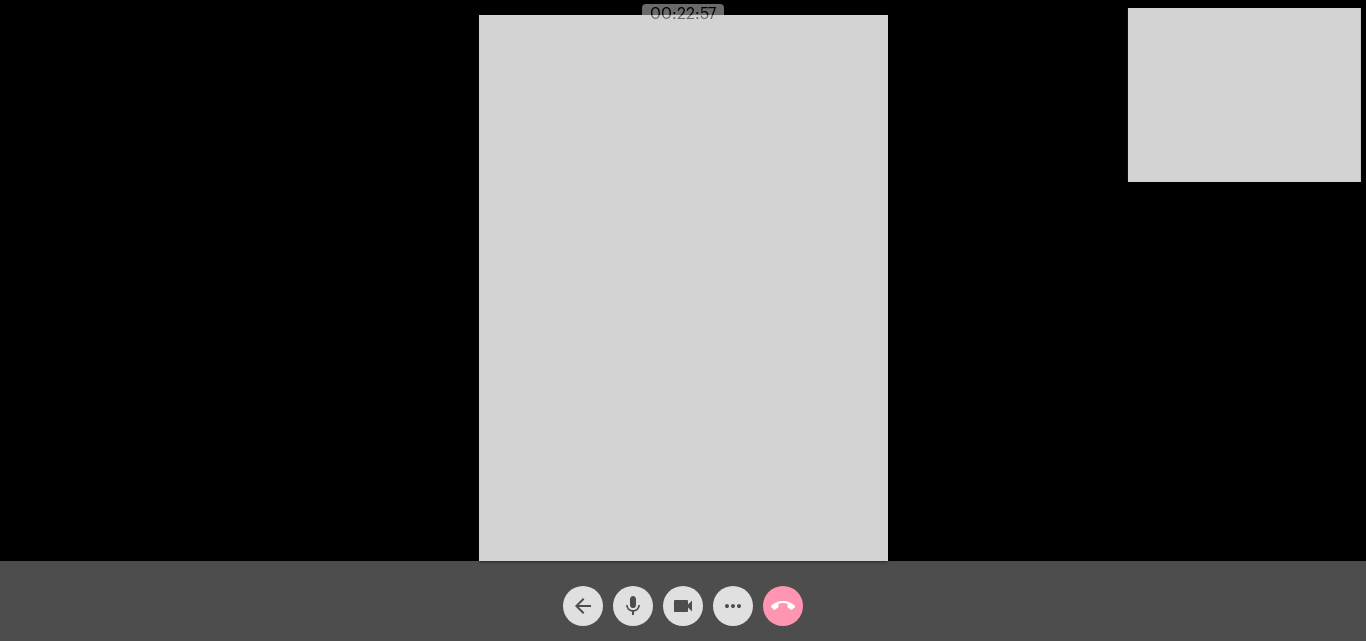click on "arrow_back" 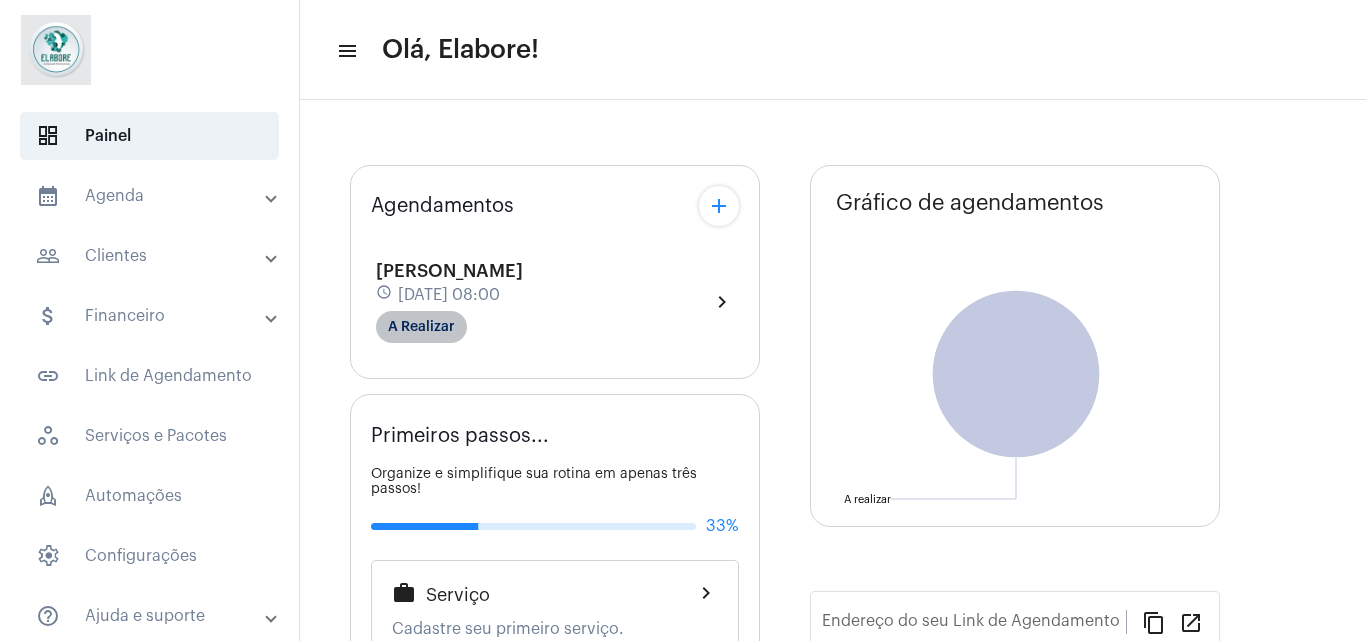 click on "A Realizar" 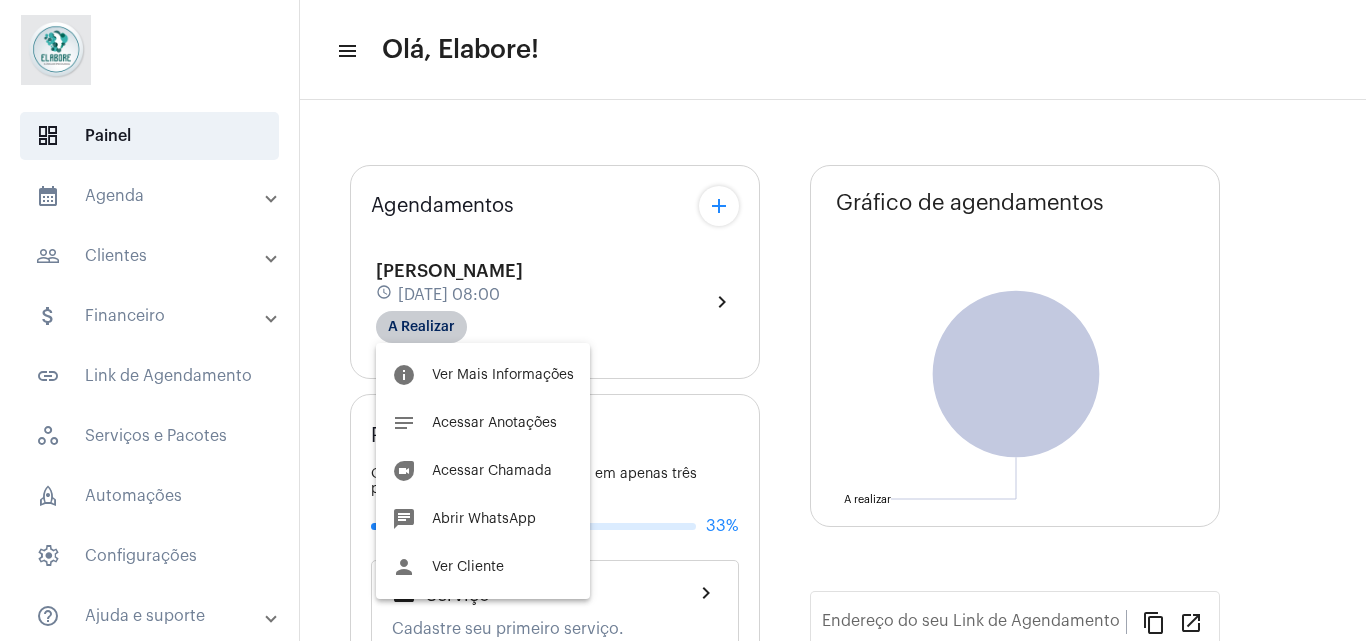 type on "[URL][DOMAIN_NAME]" 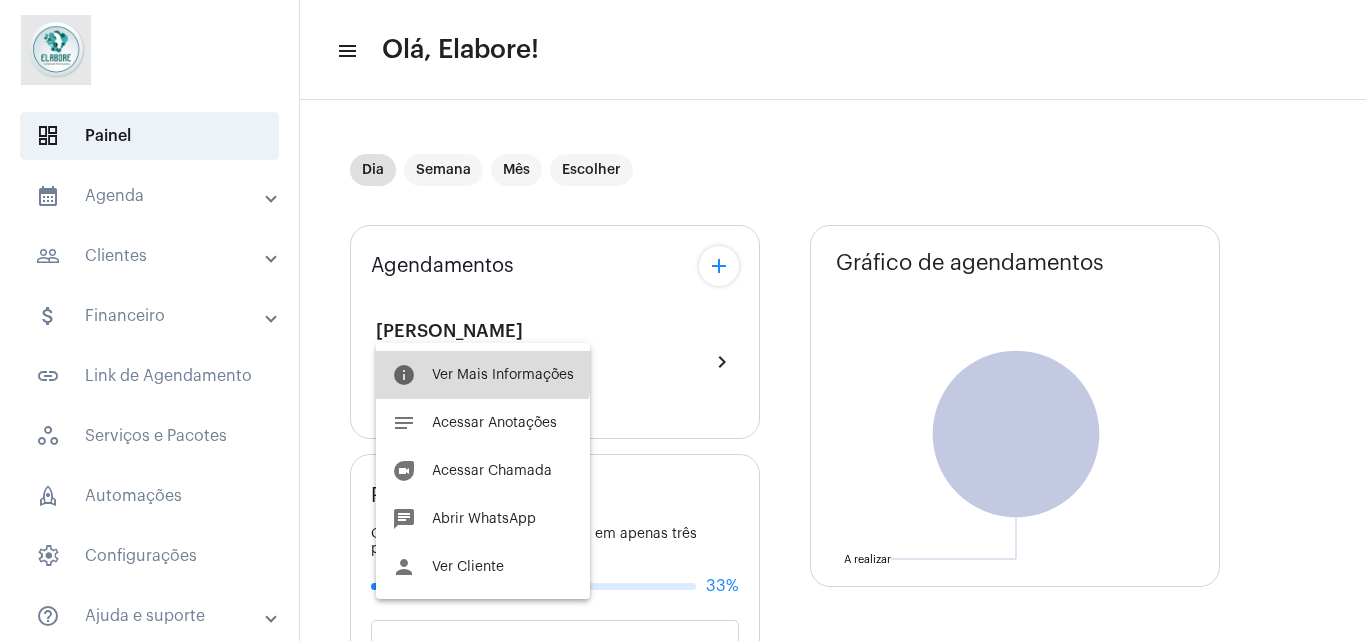 click on "info Ver Mais Informações" at bounding box center [483, 375] 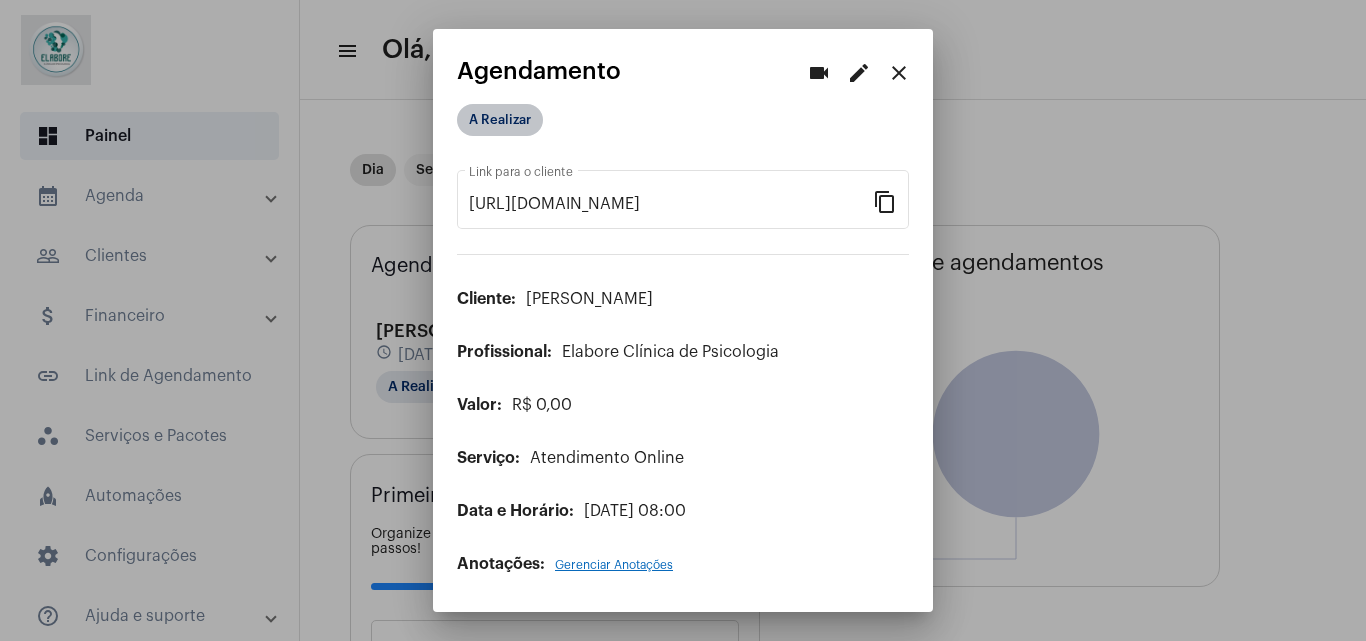 click on "A Realizar" at bounding box center (500, 120) 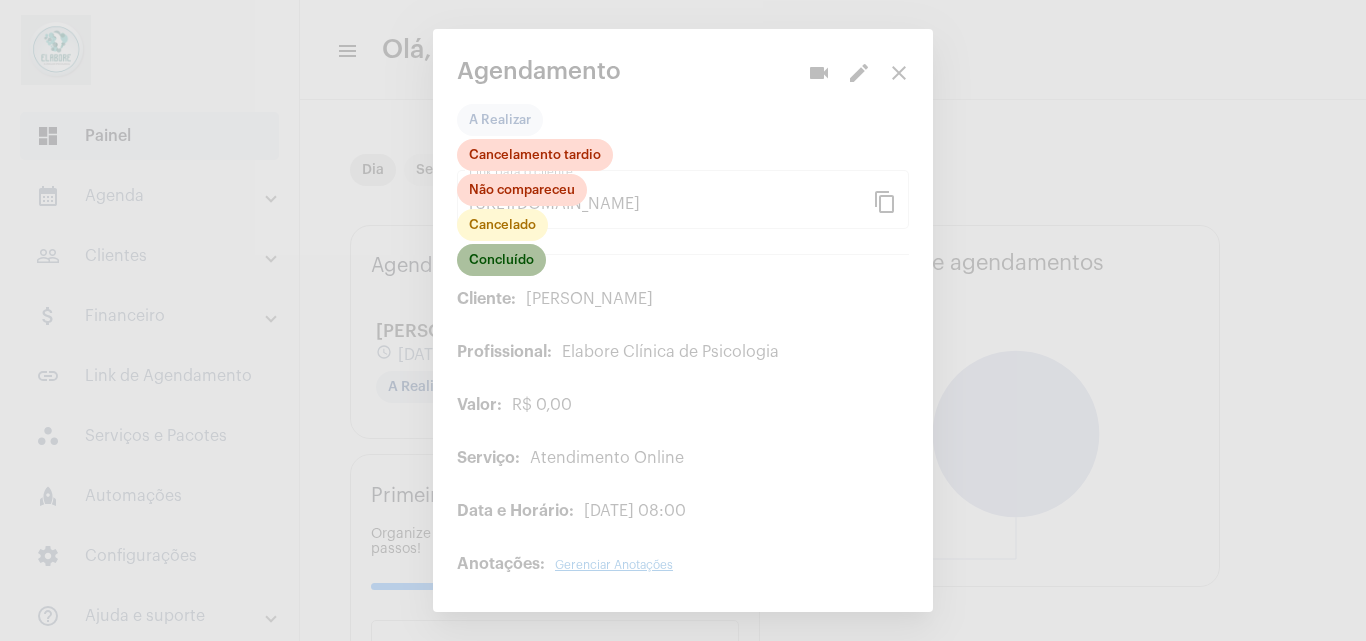 click on "Concluído" 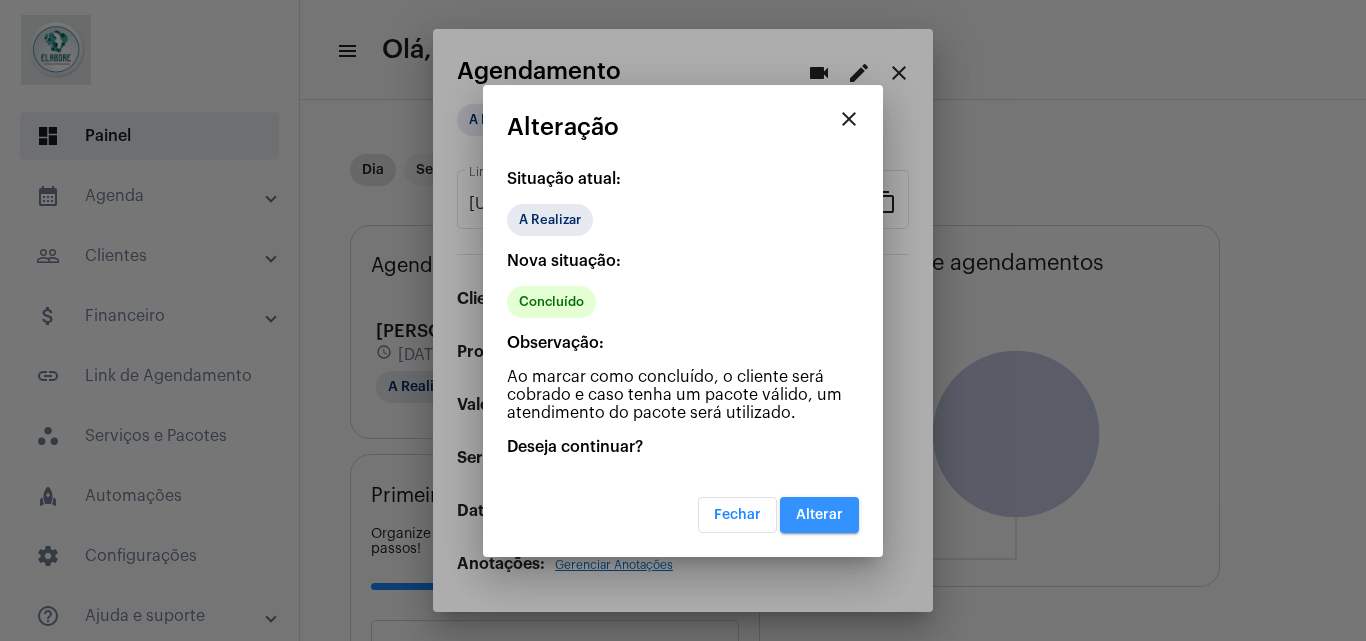 click on "Alterar" at bounding box center [819, 515] 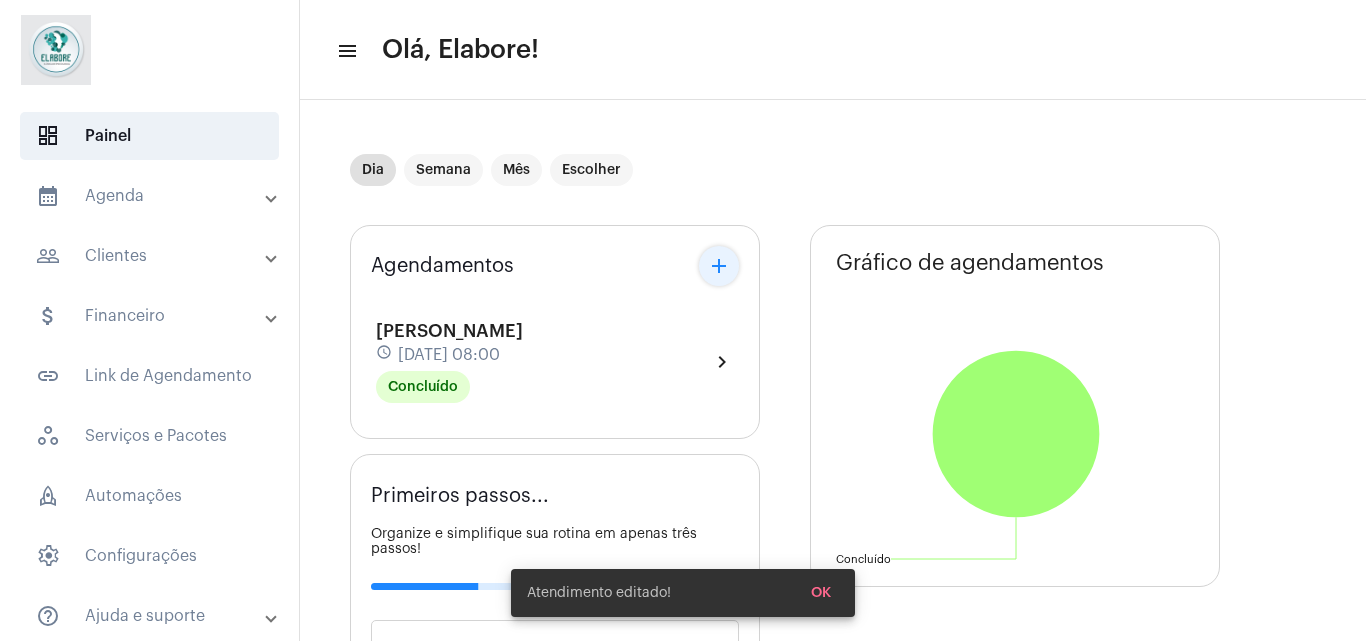click on "add" 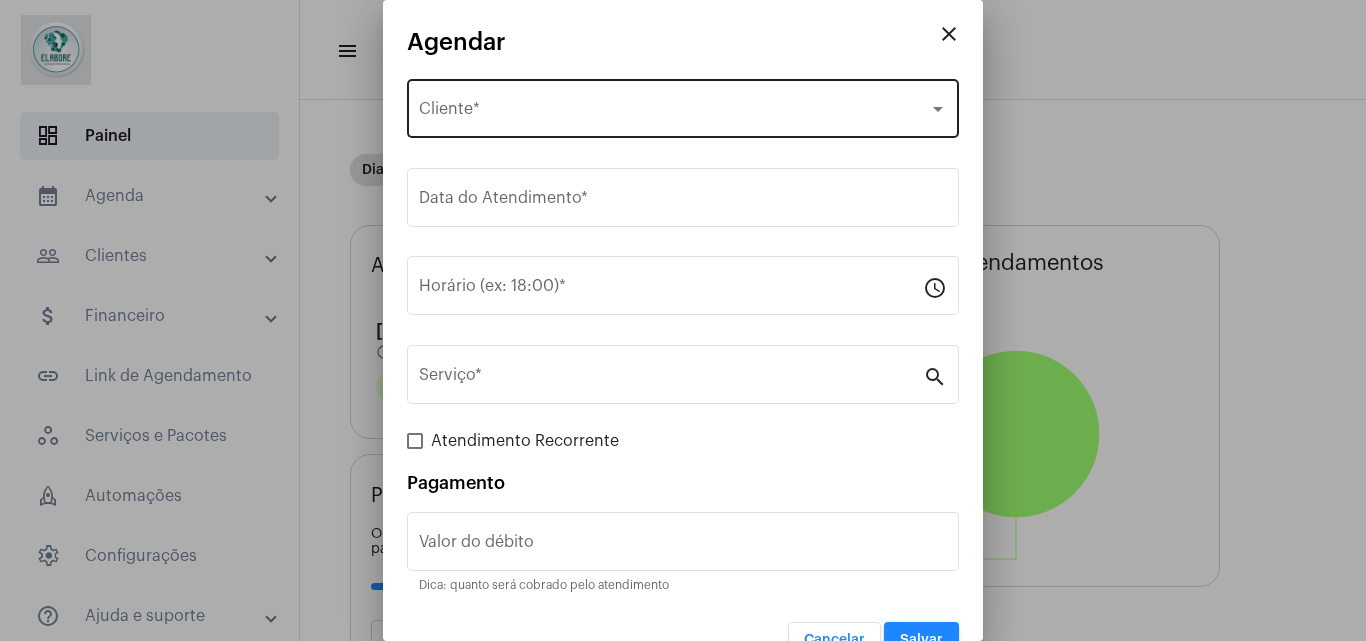 click on "Selecione o Cliente Cliente  *" at bounding box center [683, 106] 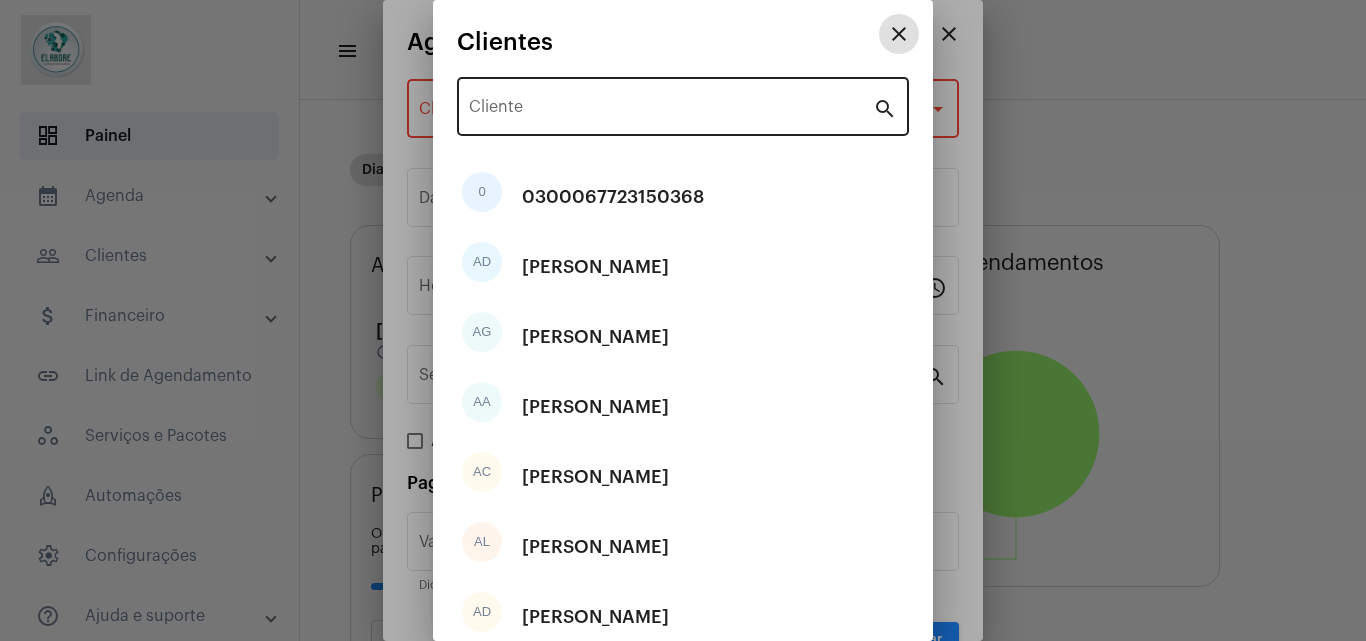 click on "Cliente" at bounding box center (671, 111) 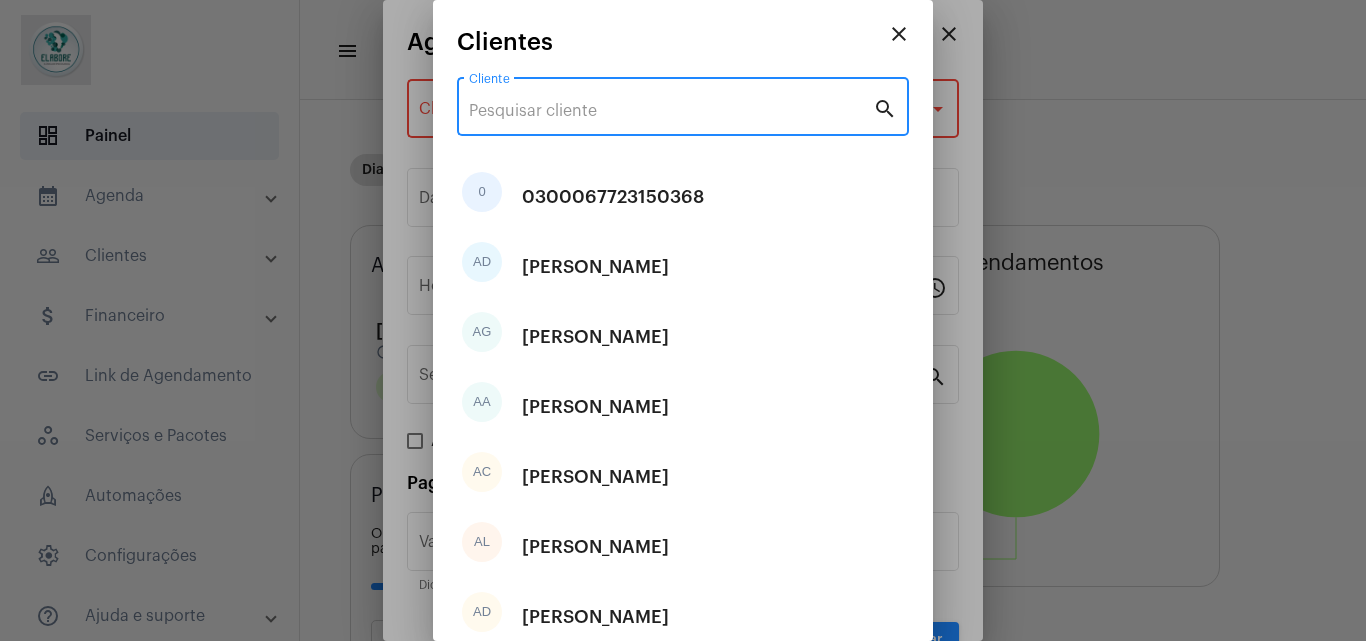 click on "Cliente" at bounding box center [671, 111] 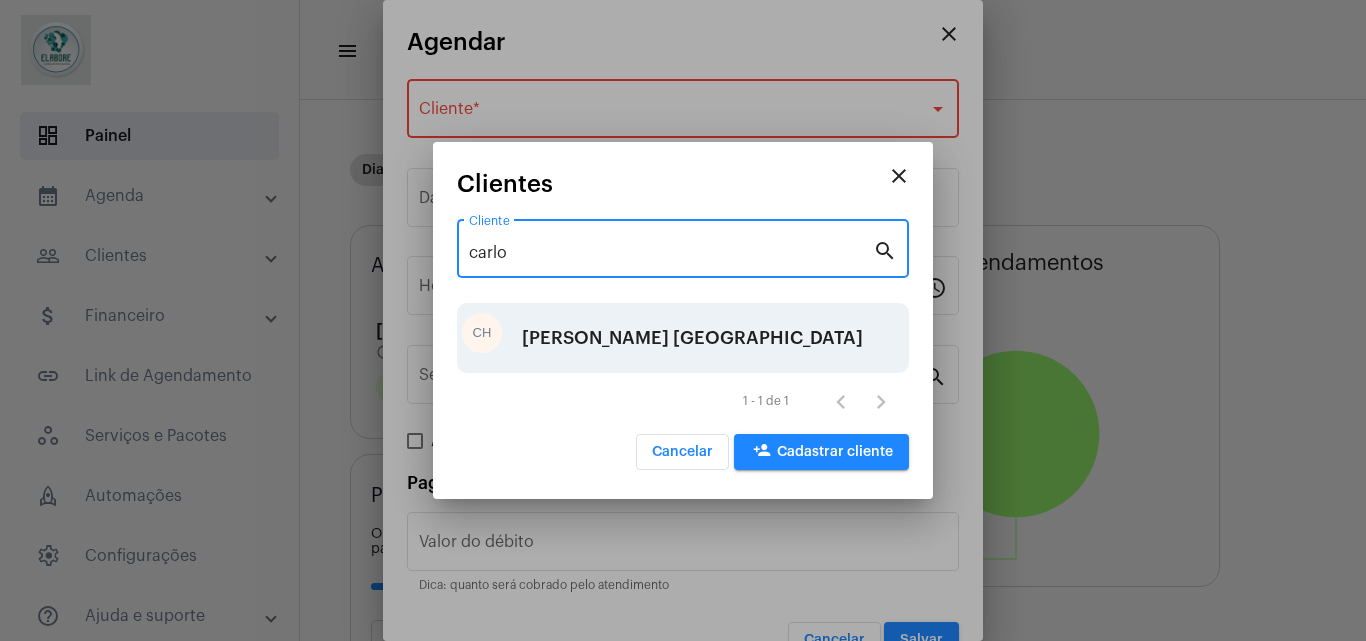 type on "carlo" 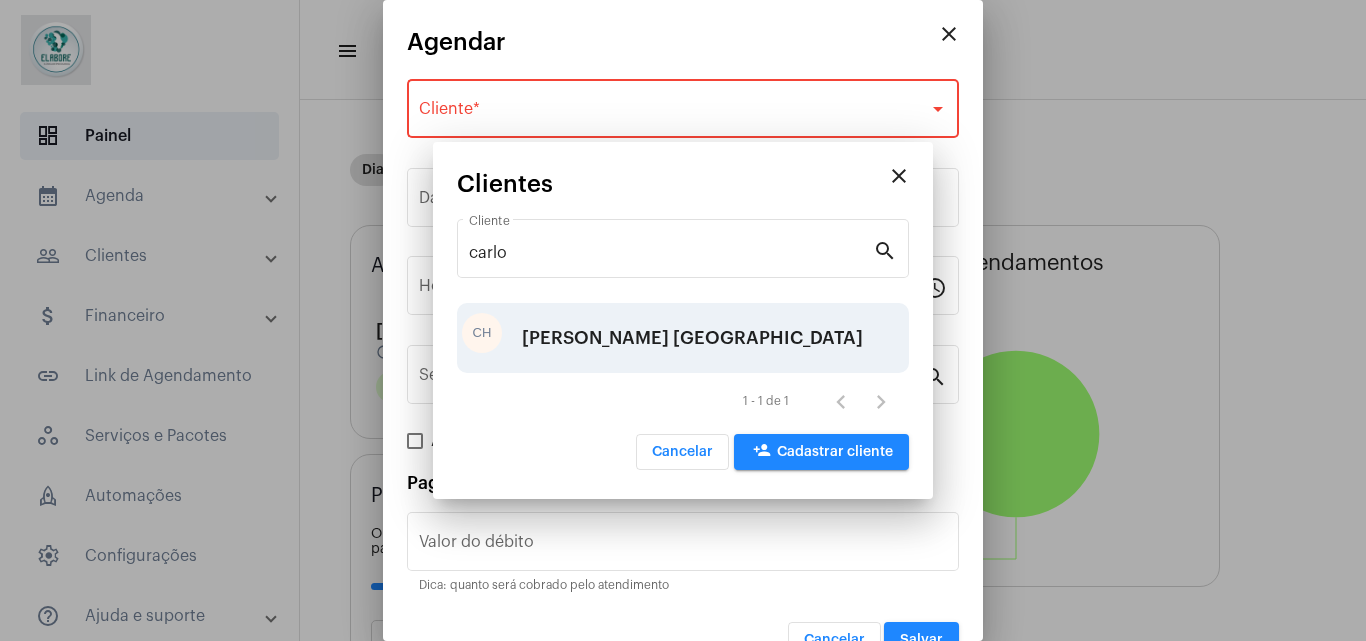 type on "R$" 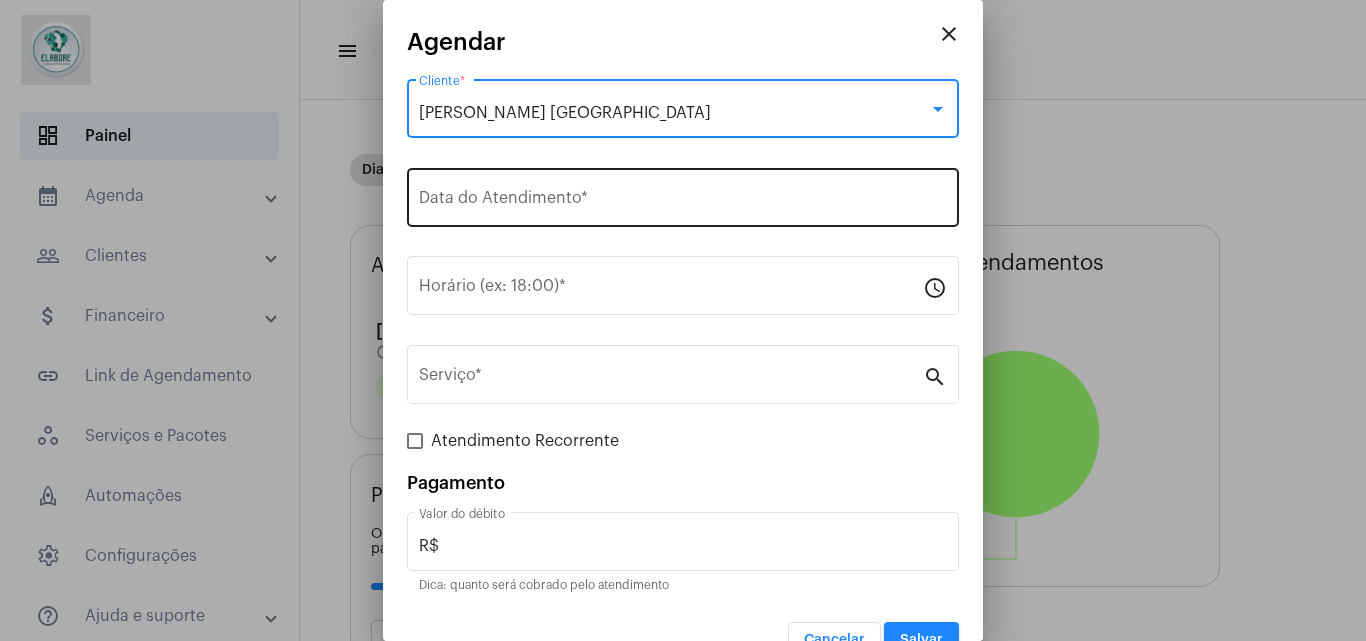 click on "Data do Atendimento  *" at bounding box center (683, 202) 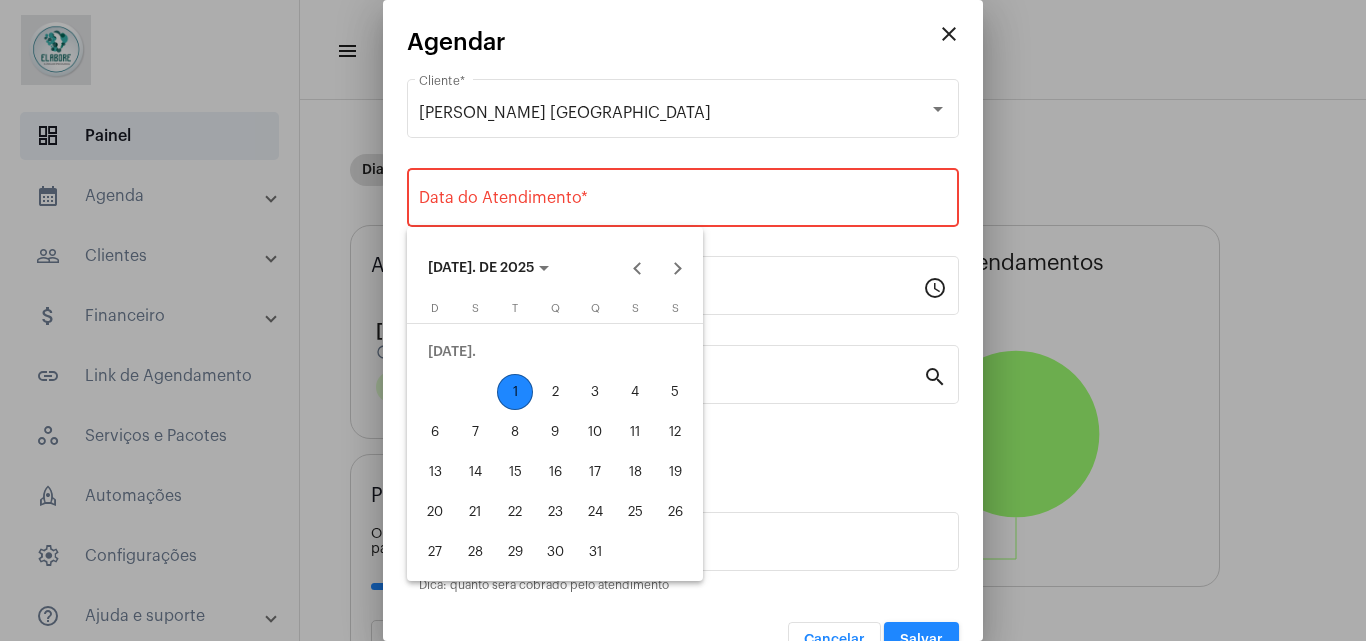 click on "1" at bounding box center [515, 392] 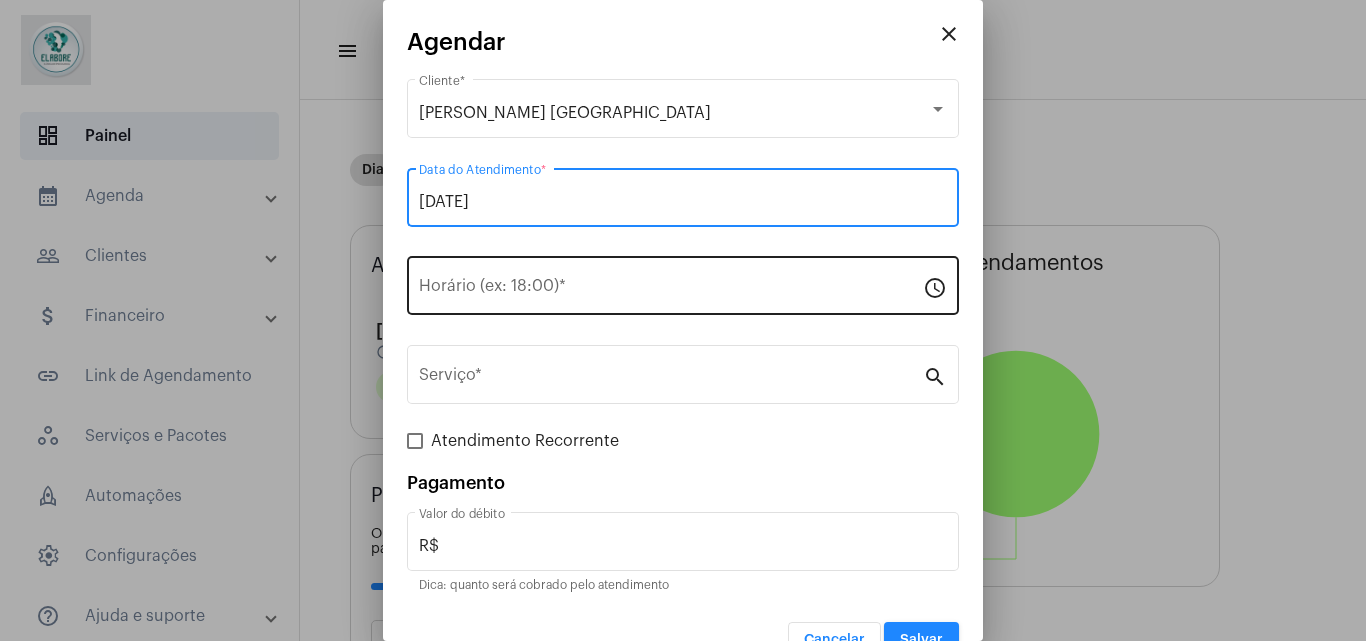 click on "Horário (ex: 18:00)  *" at bounding box center [671, 290] 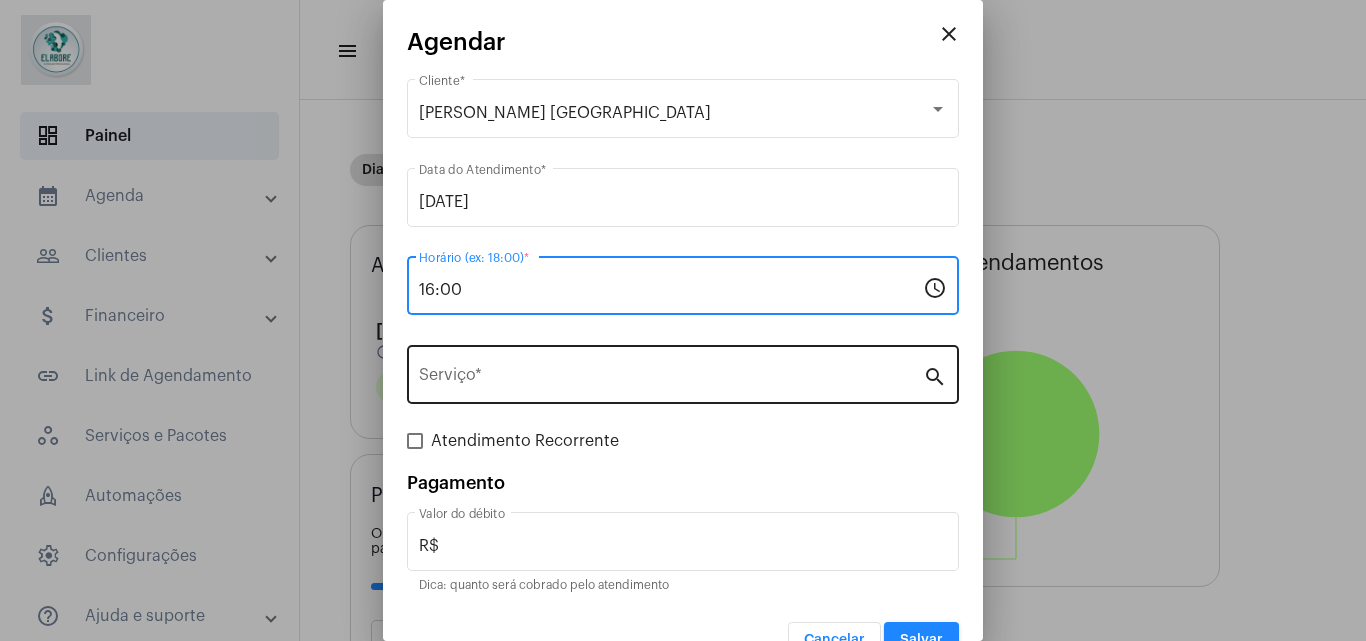 type on "16:00" 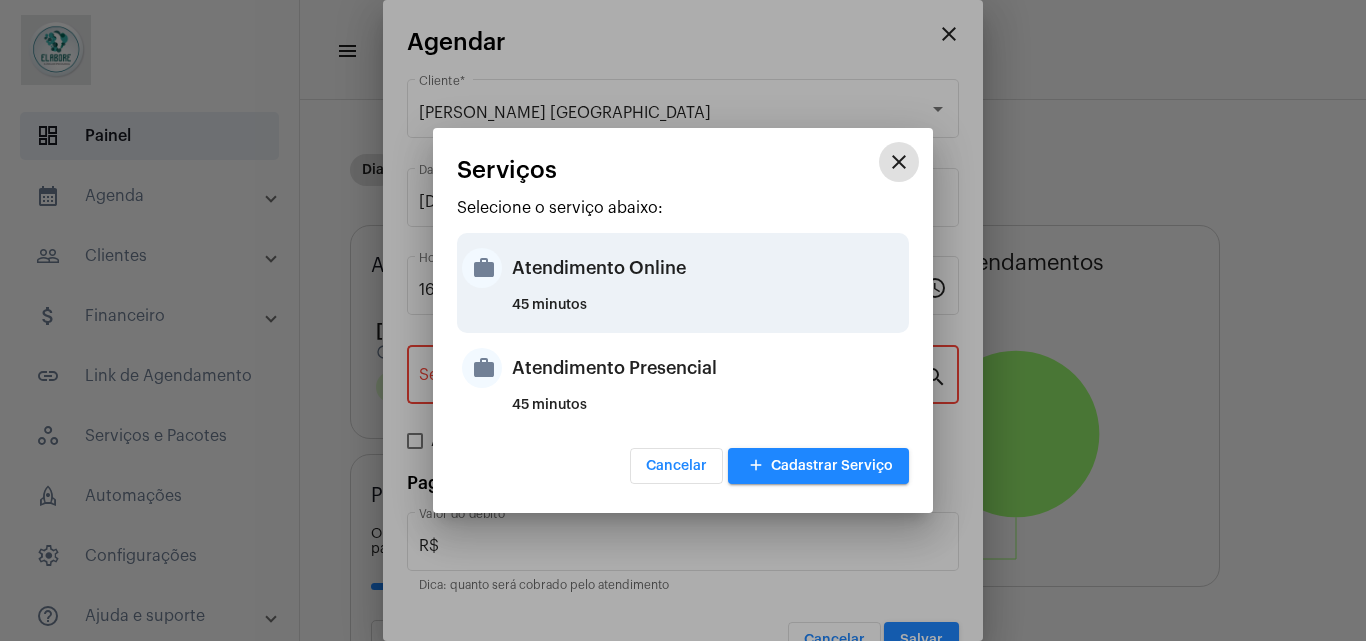 click on "Atendimento Online" at bounding box center (708, 268) 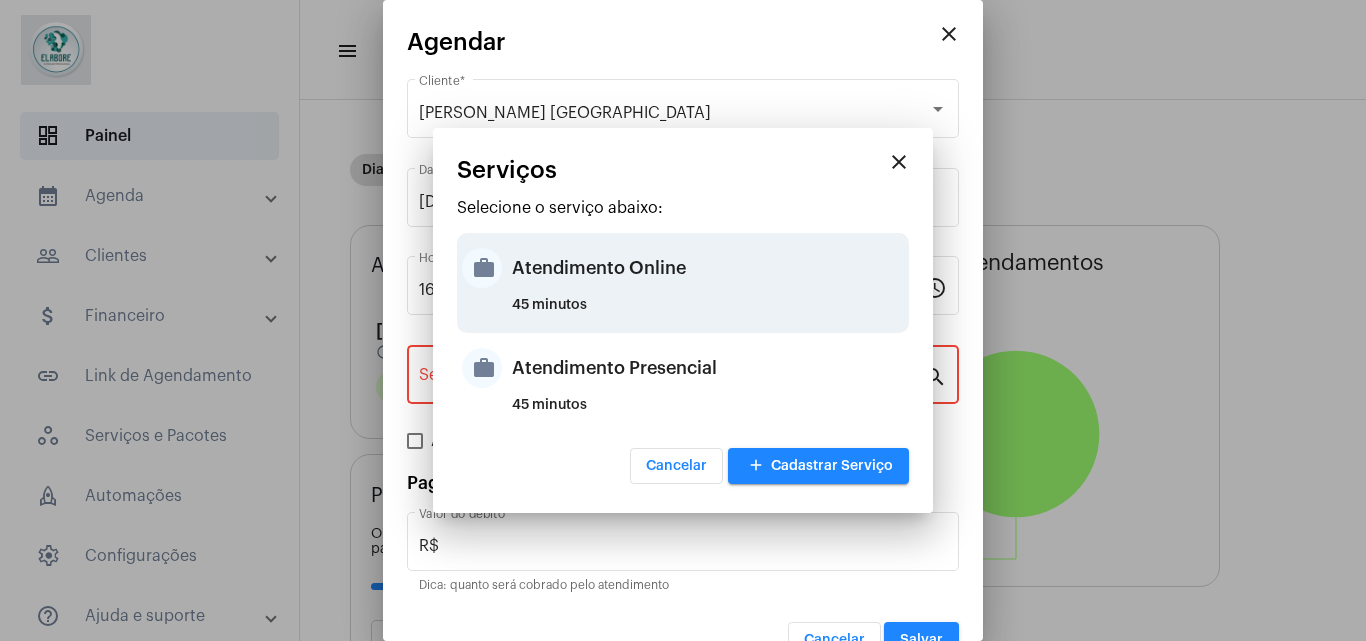 type on "Atendimento Online" 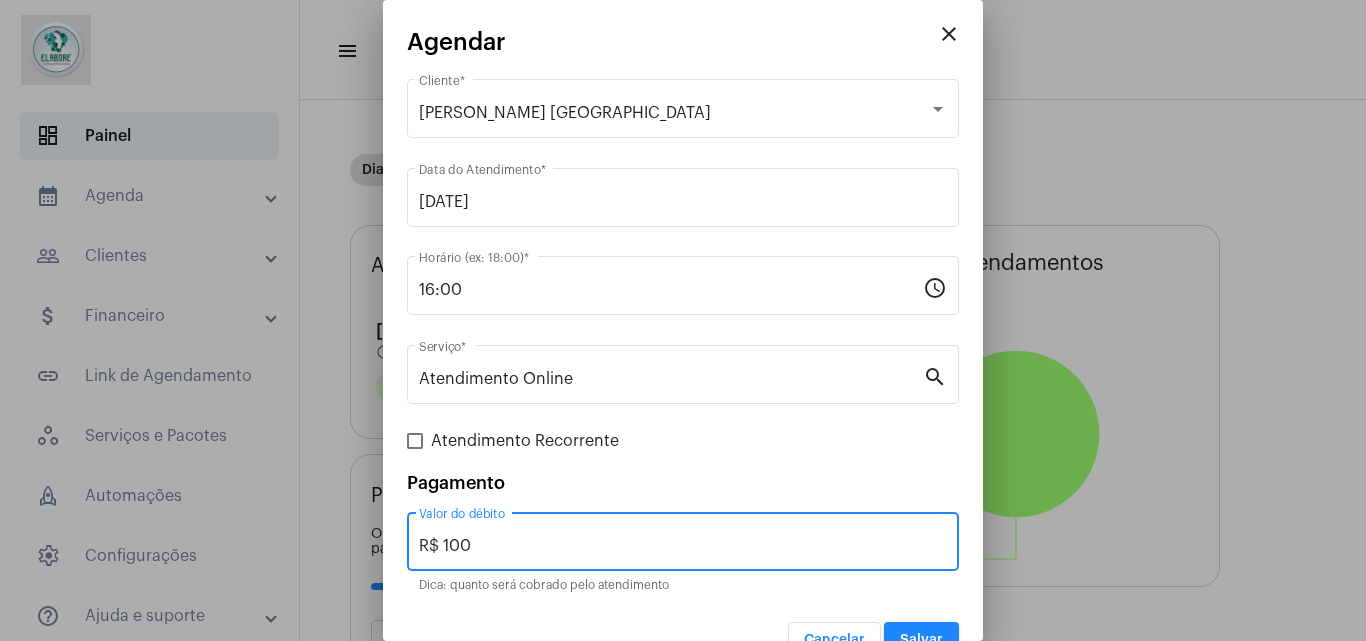click on "R$ 100" at bounding box center [683, 546] 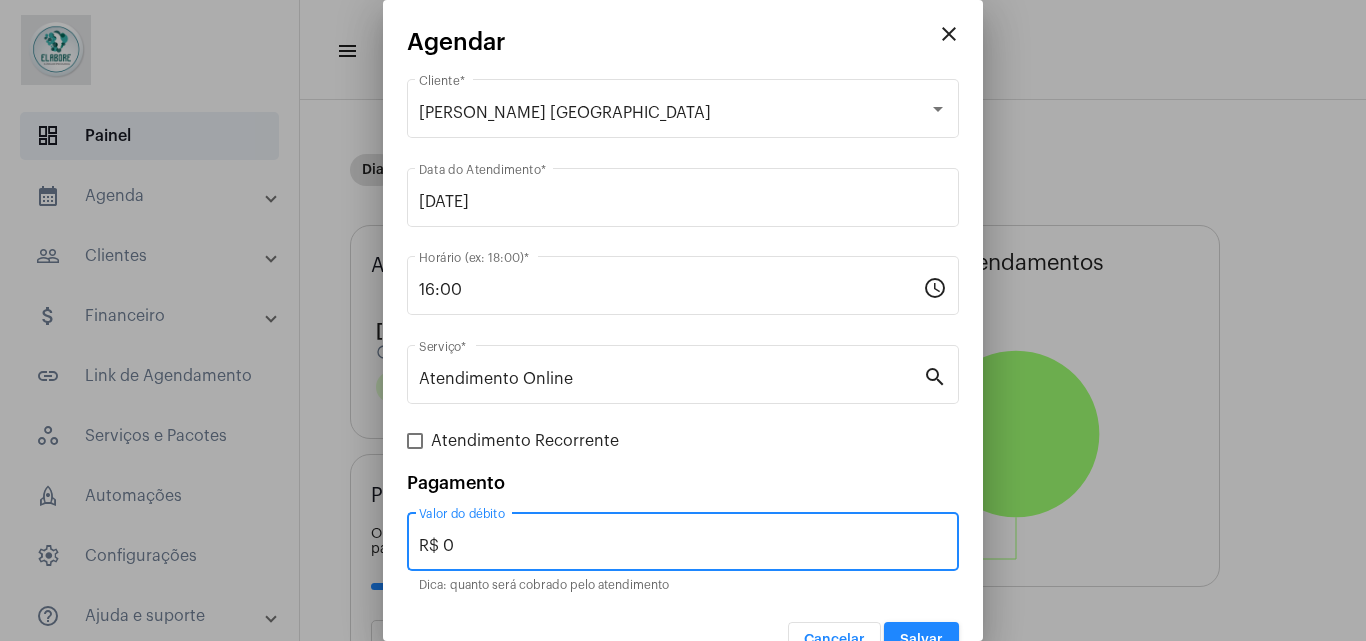 type on "R$ 0" 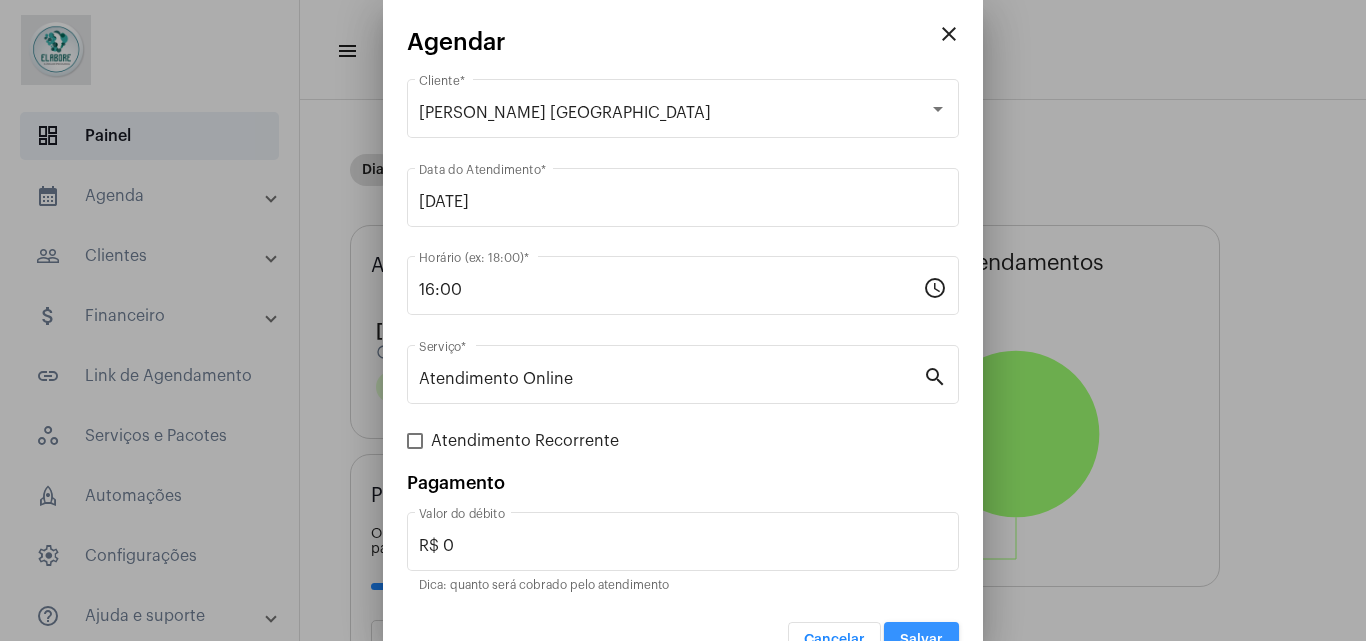 click on "Salvar" at bounding box center [921, 640] 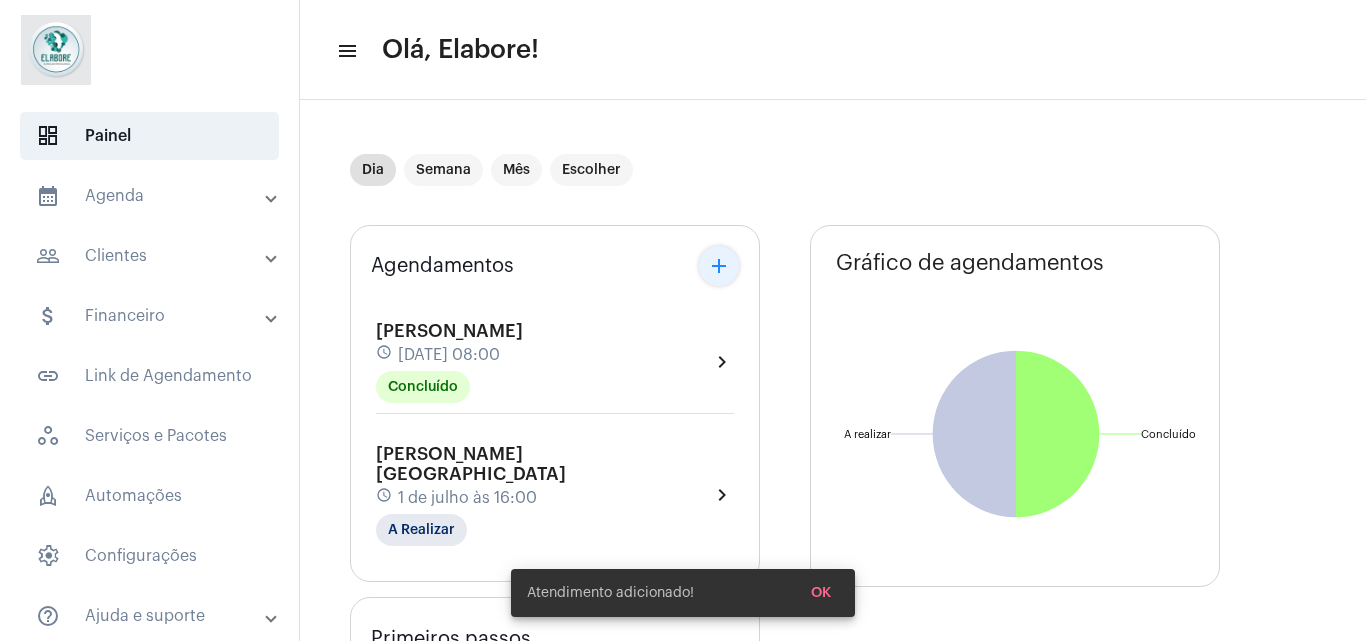 click on "add" 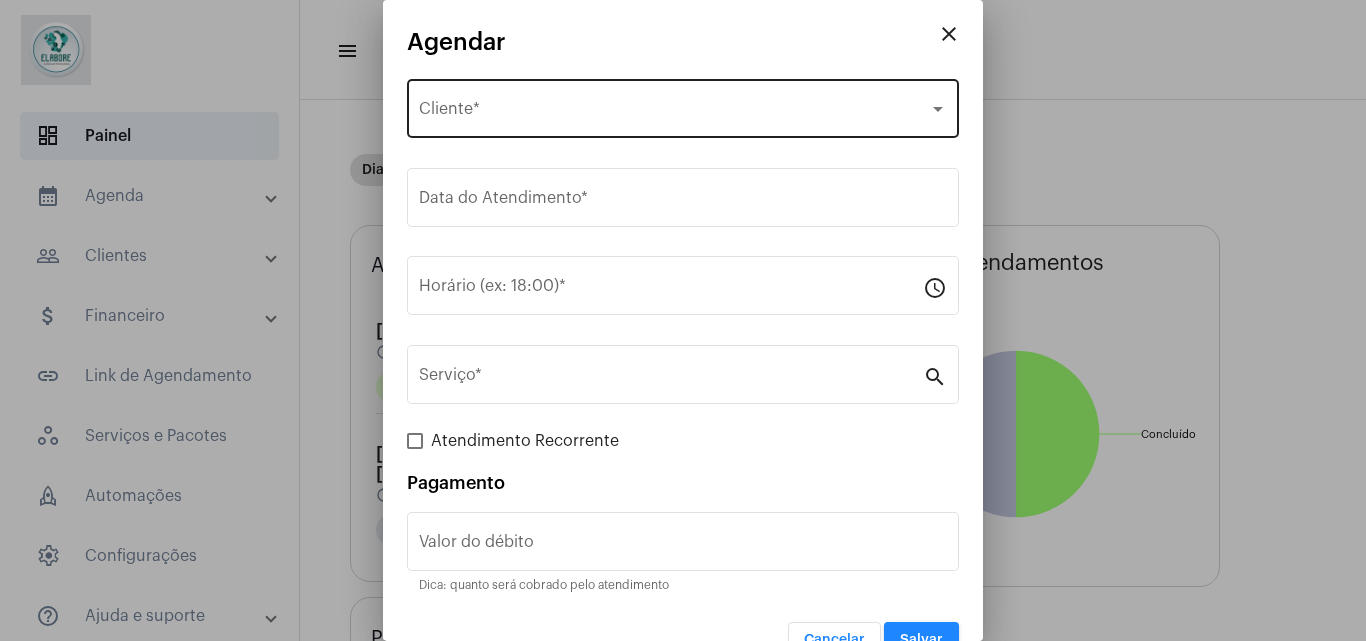 click on "Selecione o Cliente Cliente  *" at bounding box center [683, 106] 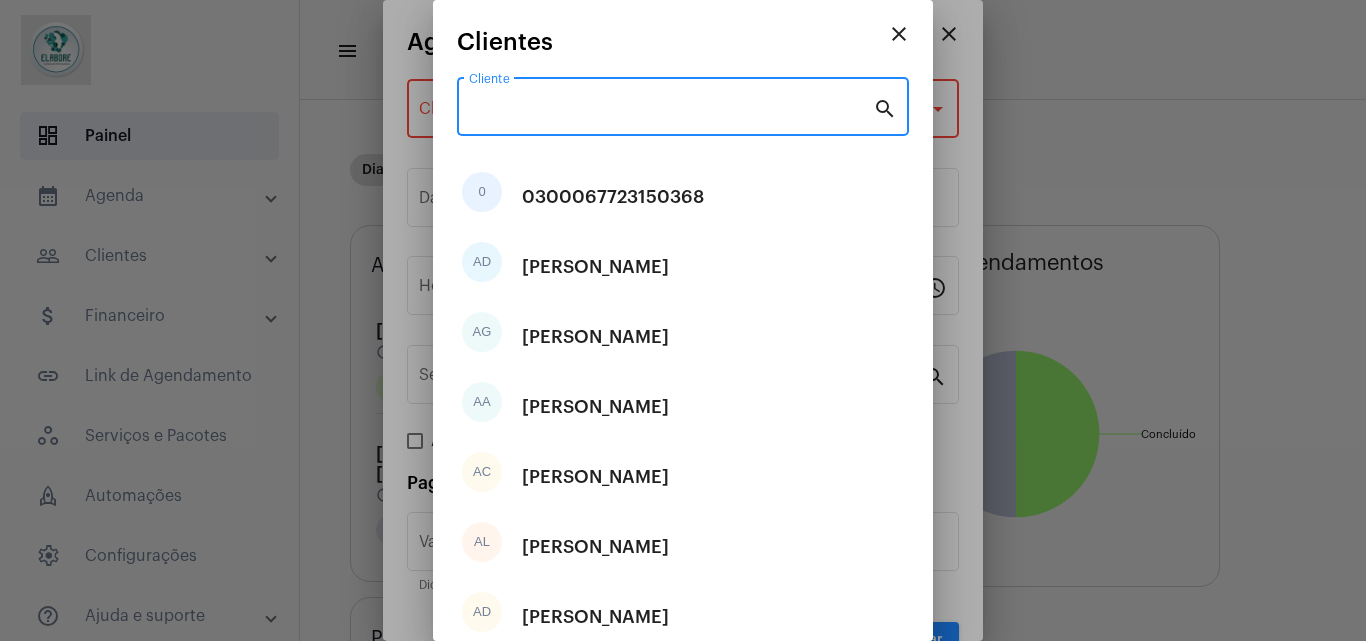 click on "Cliente" at bounding box center [671, 111] 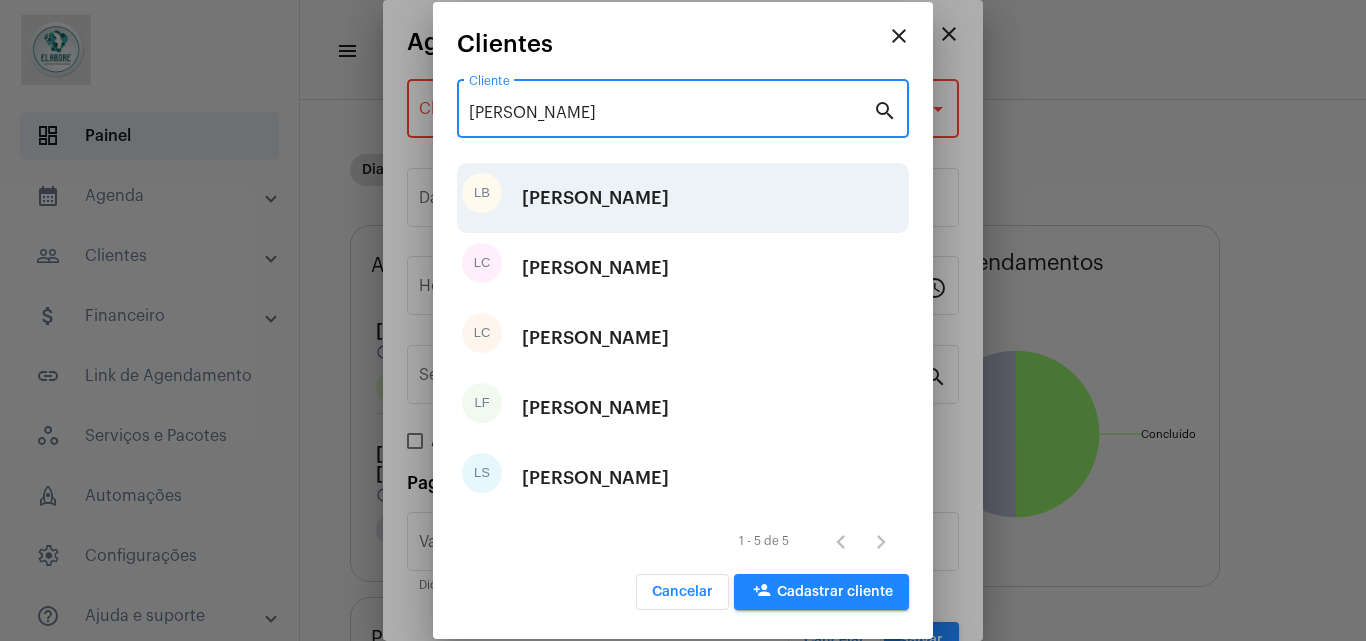 type on "[PERSON_NAME]" 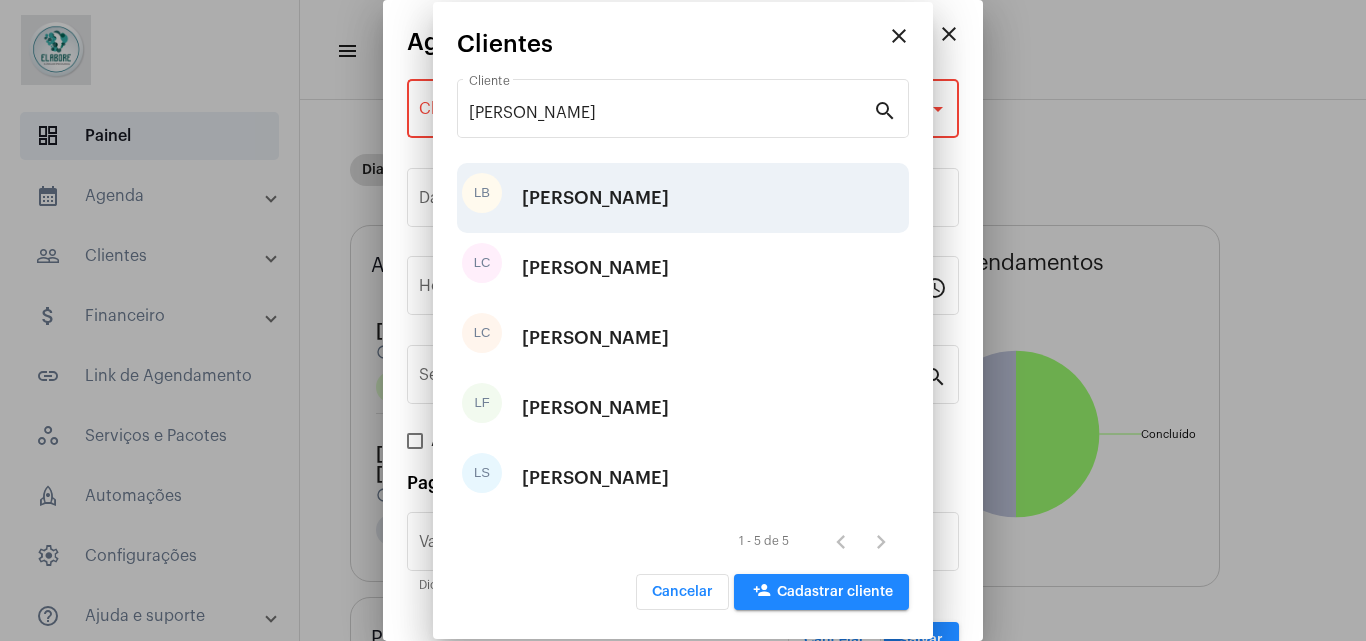 type on "R$" 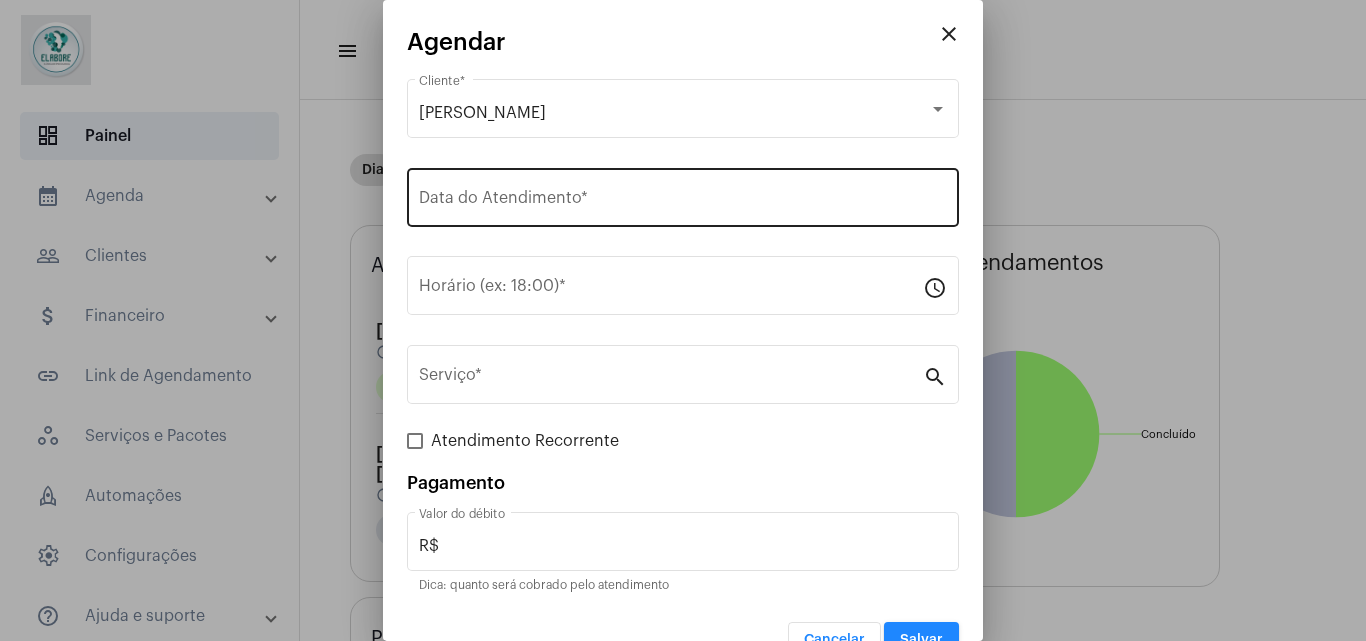 click on "Data do Atendimento  *" at bounding box center [683, 195] 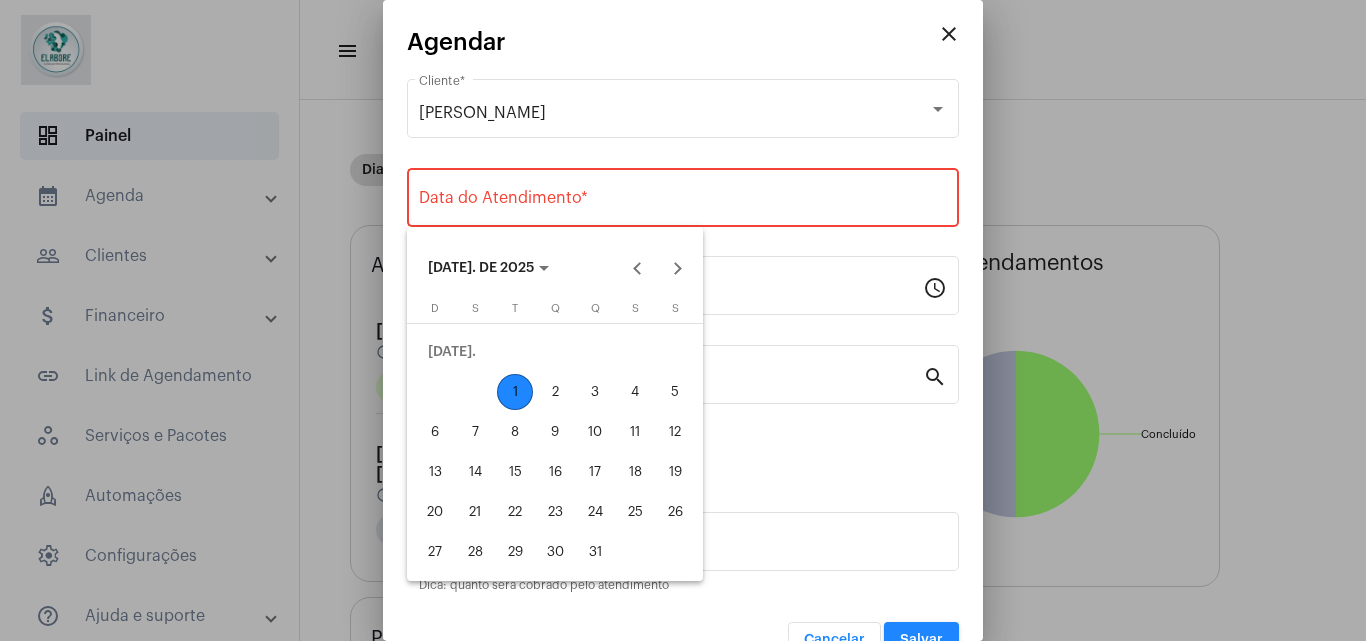 click on "1" at bounding box center (515, 392) 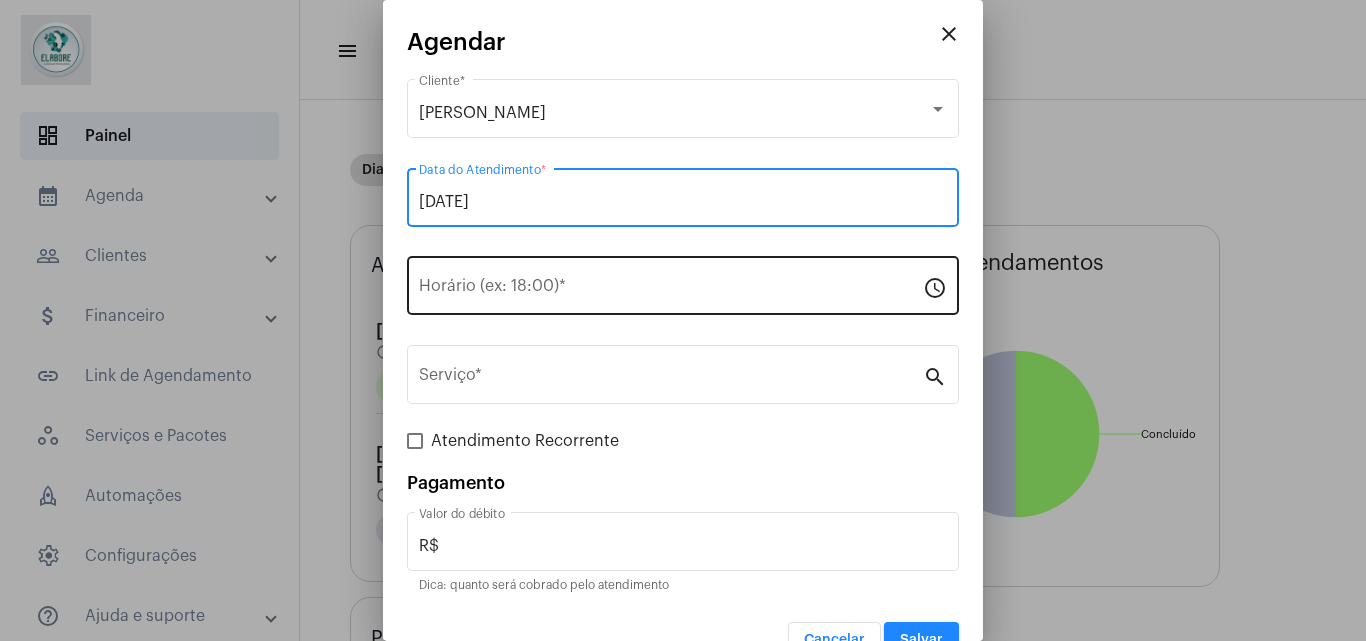 click on "Horário (ex: 18:00)  *" at bounding box center [671, 283] 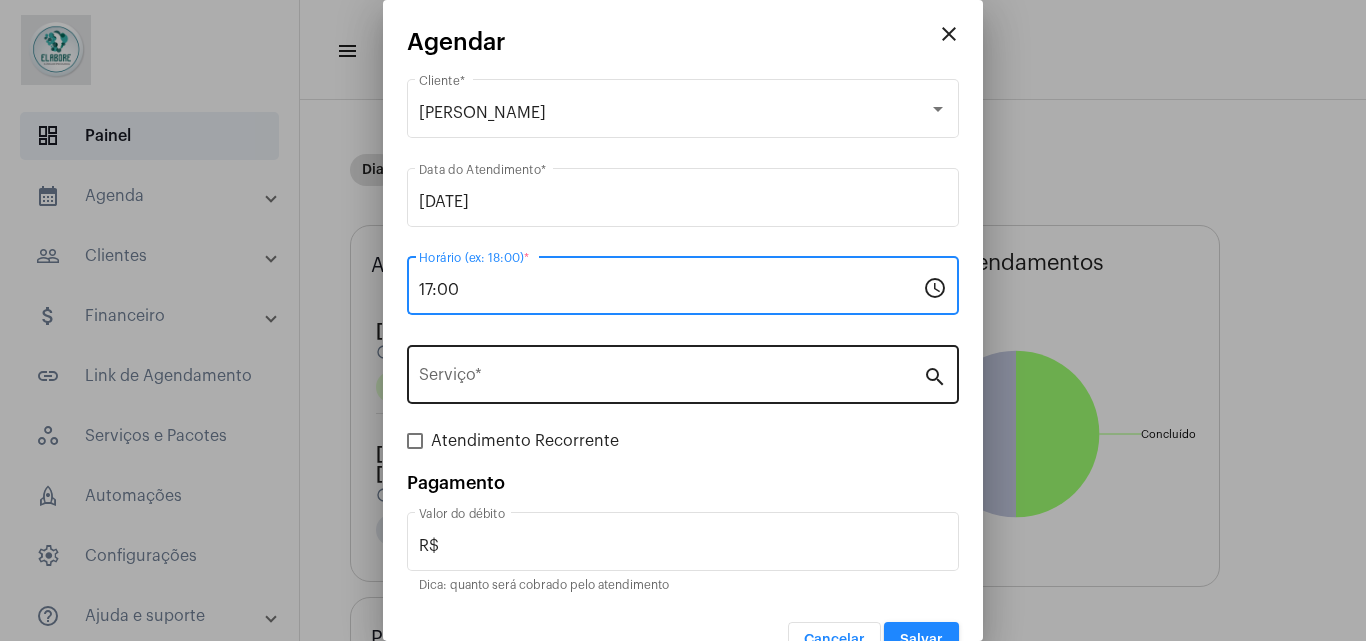 type on "17:00" 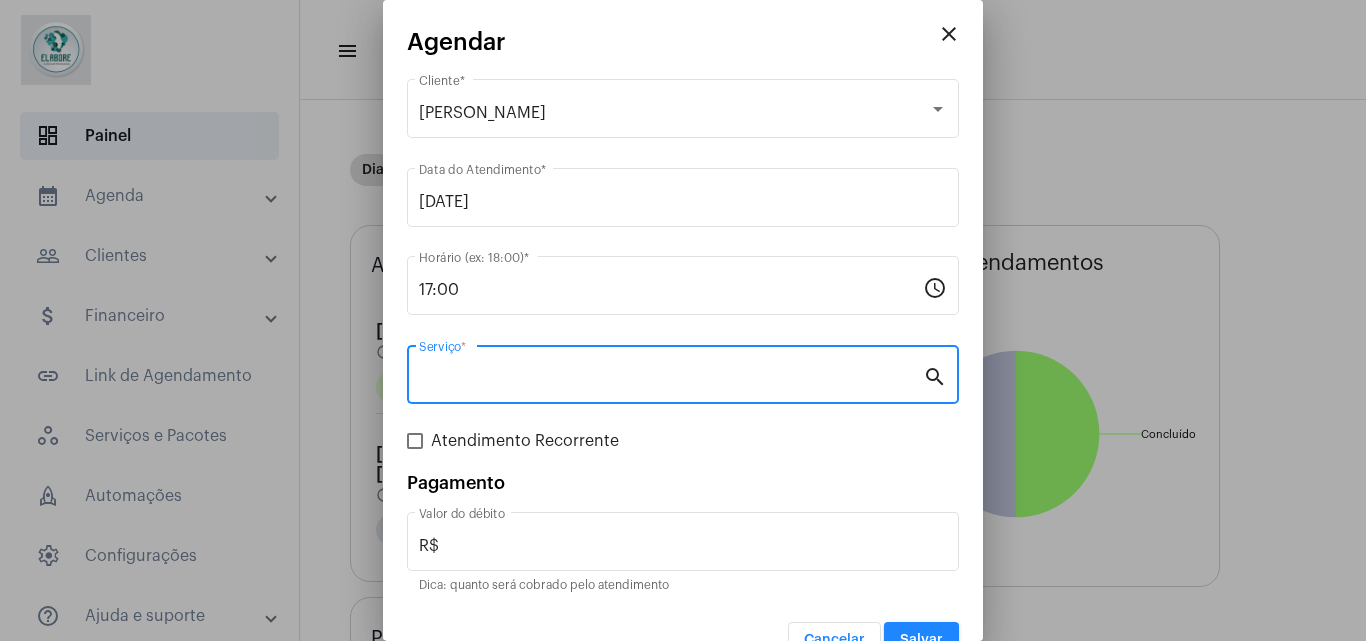 click on "Serviço  *" at bounding box center [671, 379] 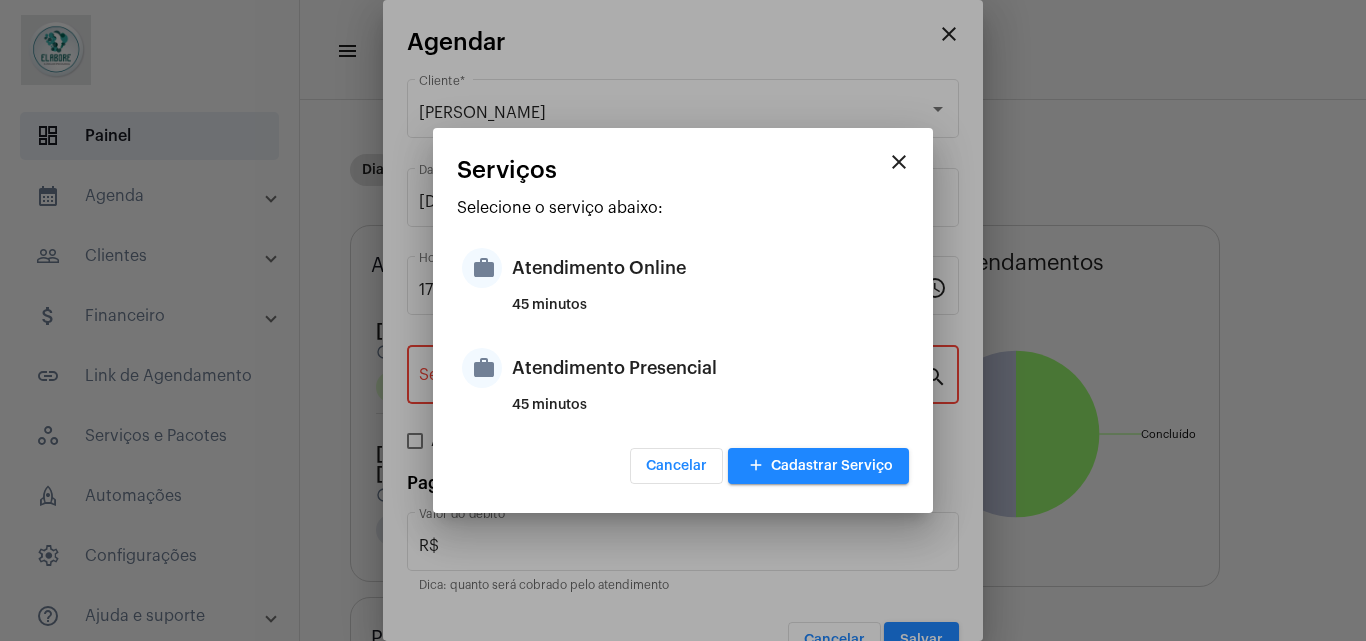 click on "work Atendimento Online 45 minutos" at bounding box center [683, 283] 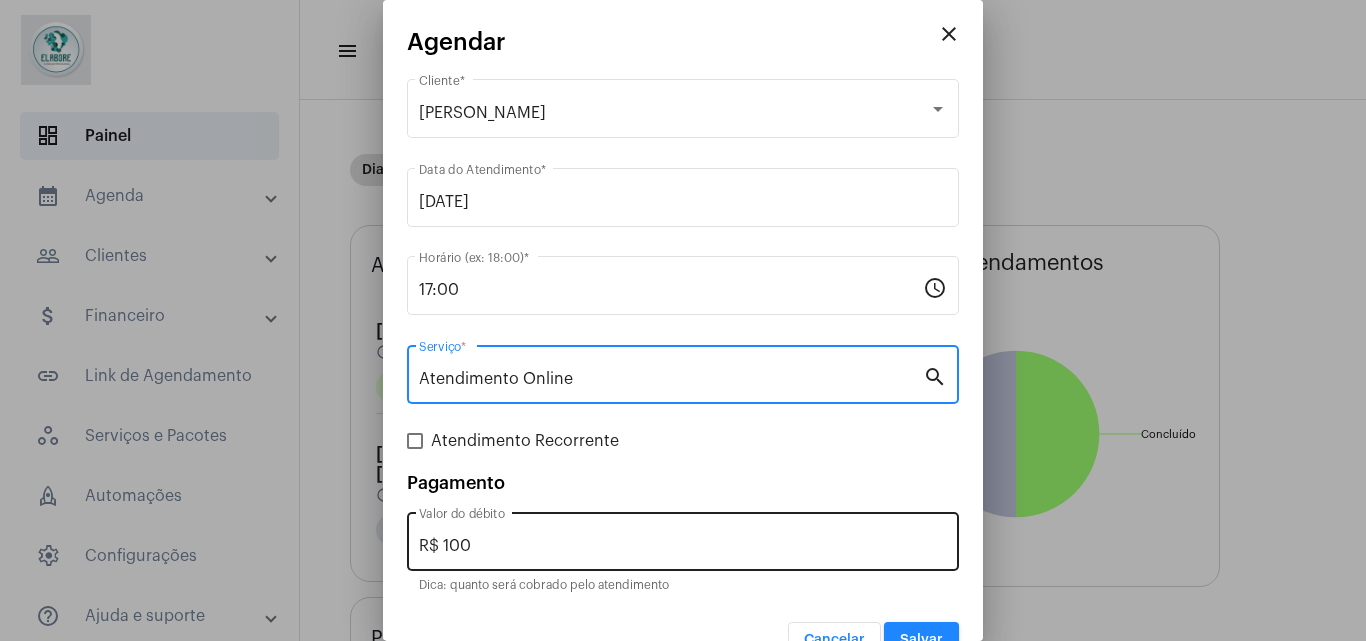 click on "R$ 100" at bounding box center [683, 546] 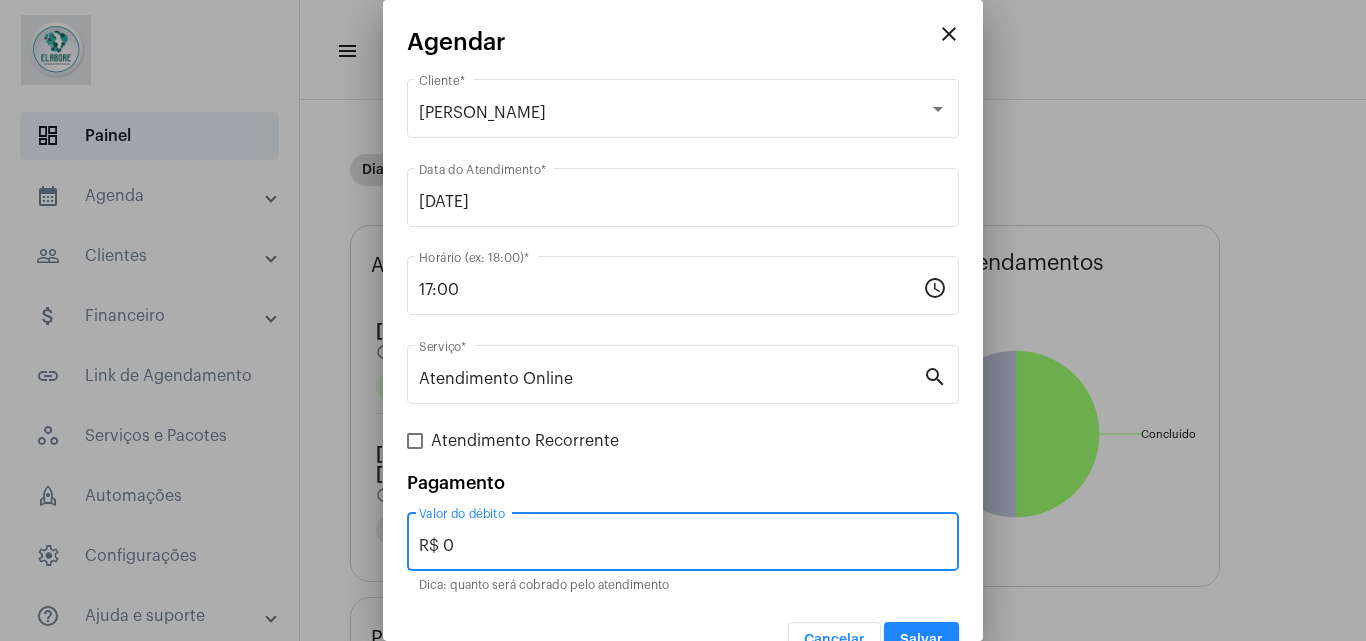 type on "R$ 0" 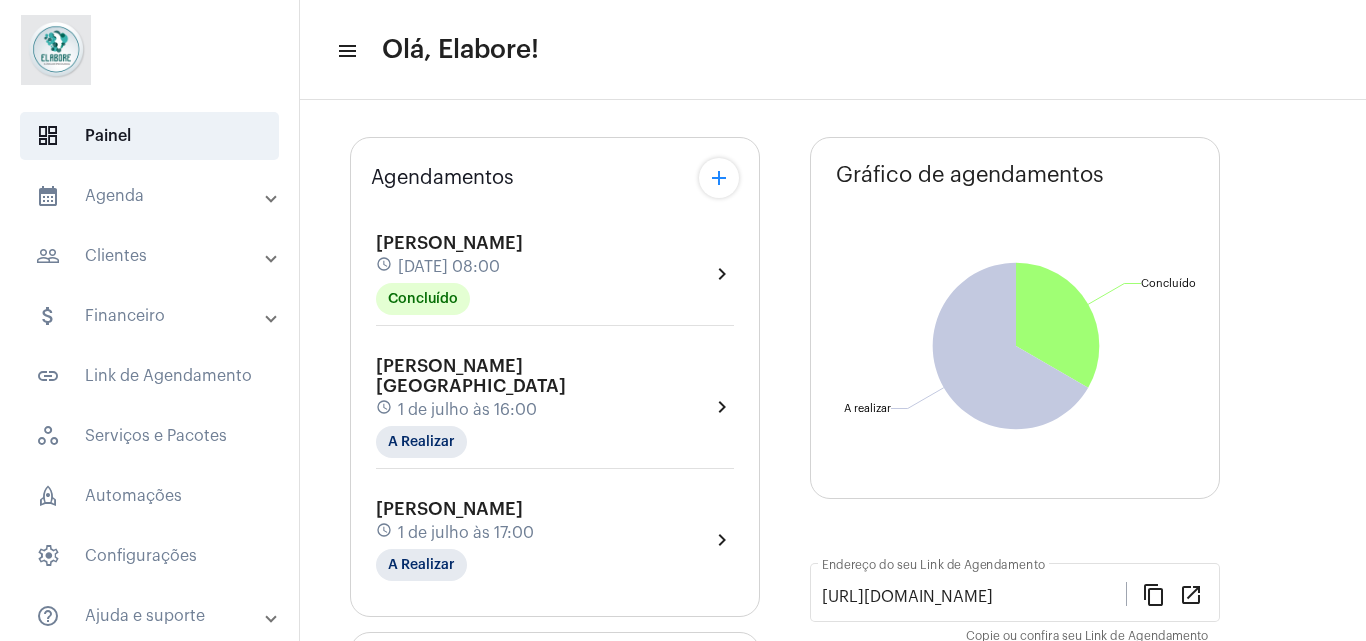 scroll, scrollTop: 35, scrollLeft: 0, axis: vertical 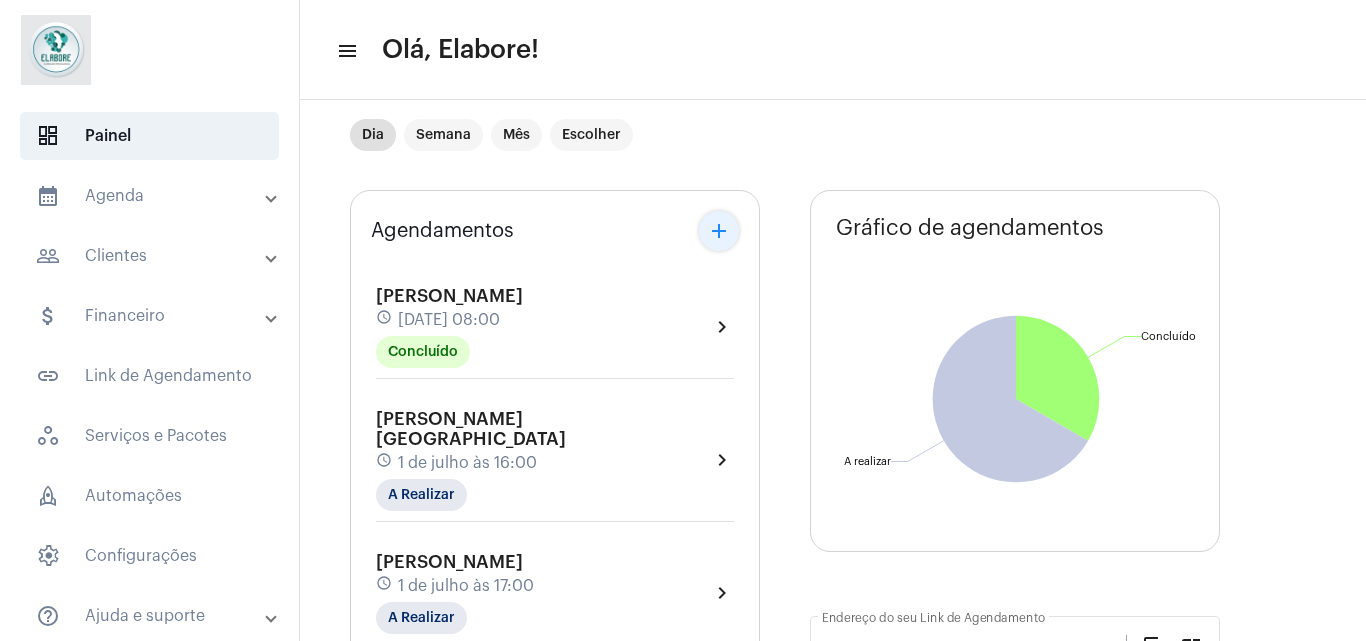 click on "add" 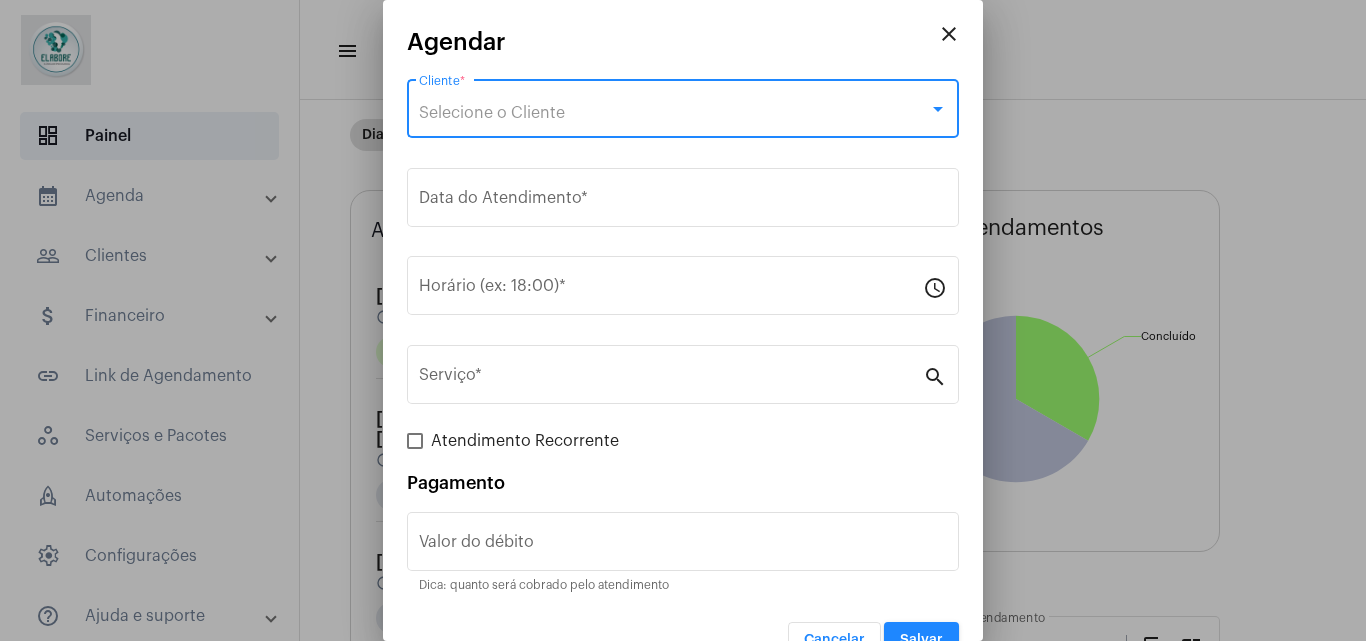 click on "Selecione o Cliente" at bounding box center [674, 113] 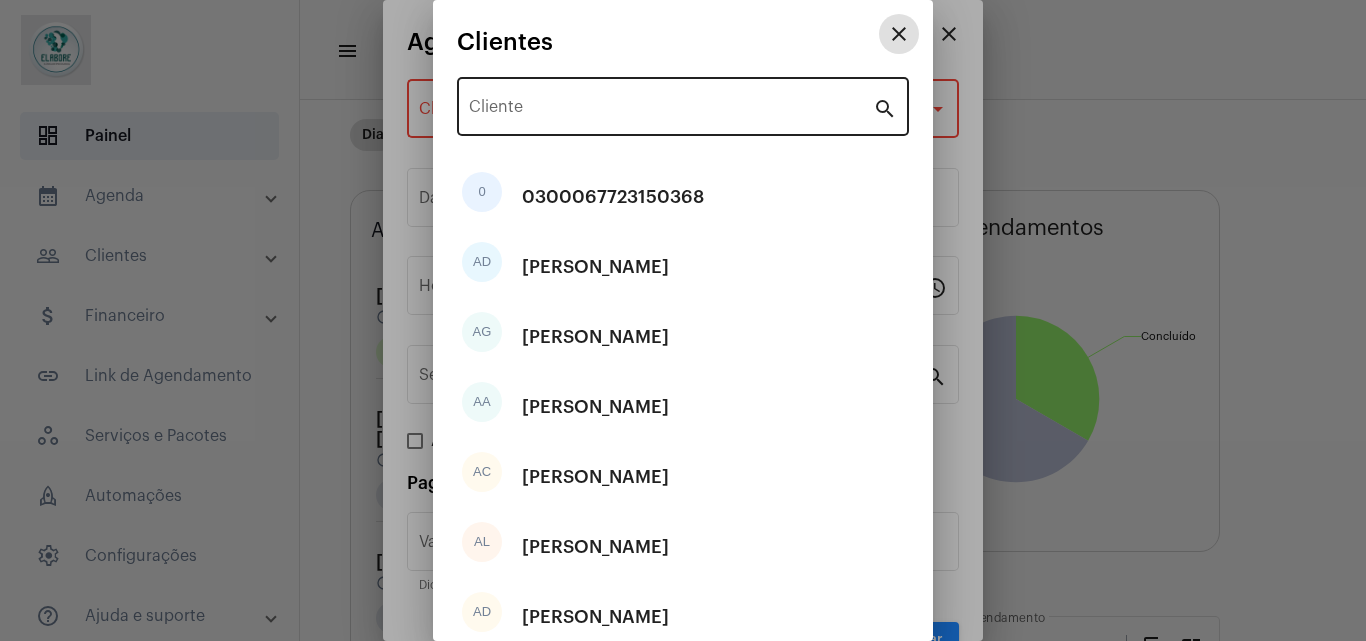 click on "Cliente" at bounding box center (671, 104) 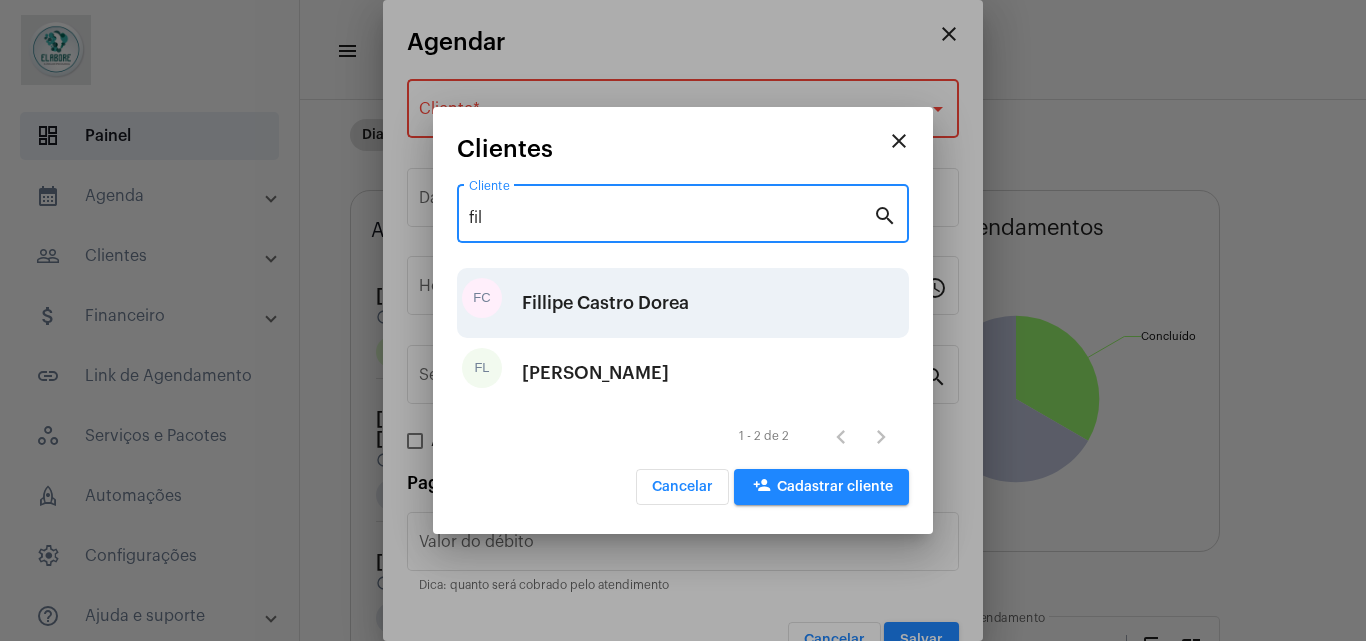 type on "fil" 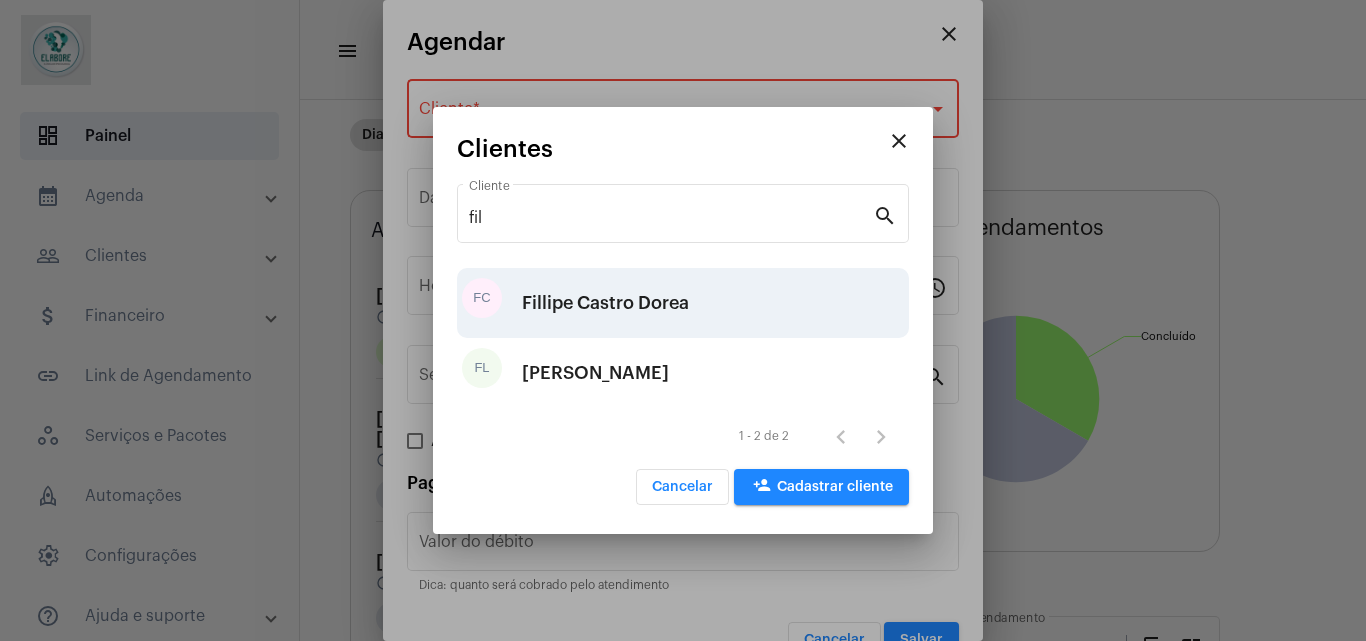 click on "Fillipe Castro Dorea" at bounding box center [605, 303] 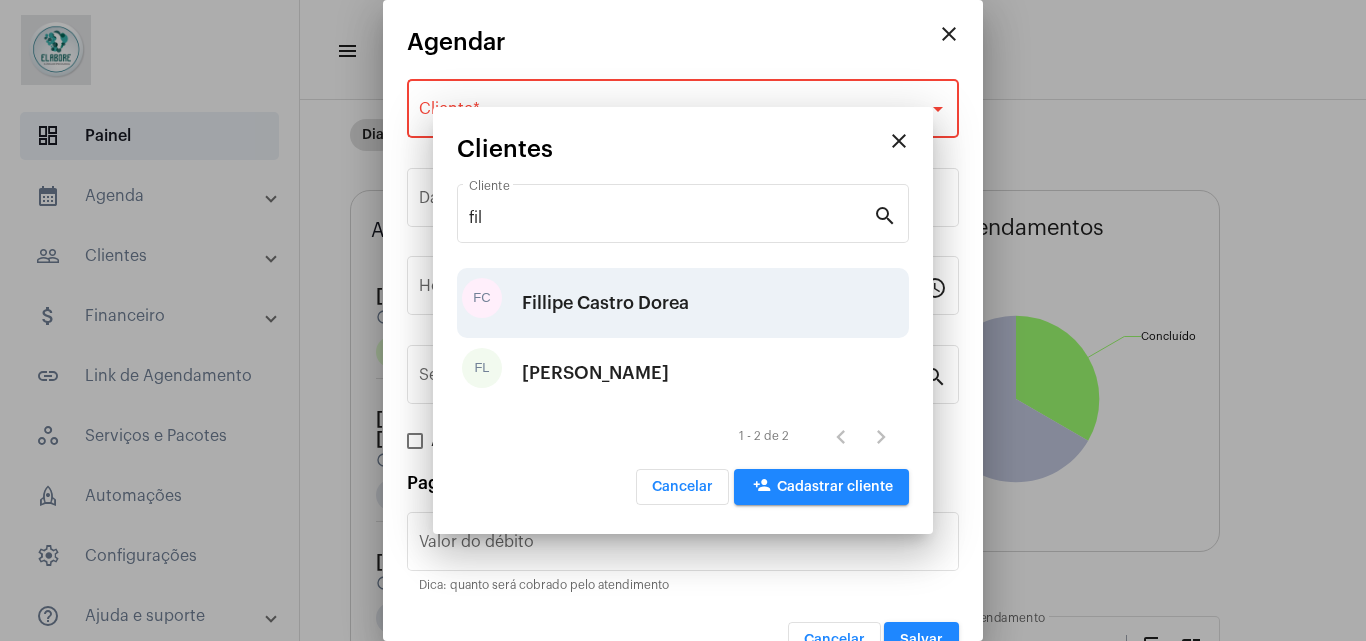 type on "R$" 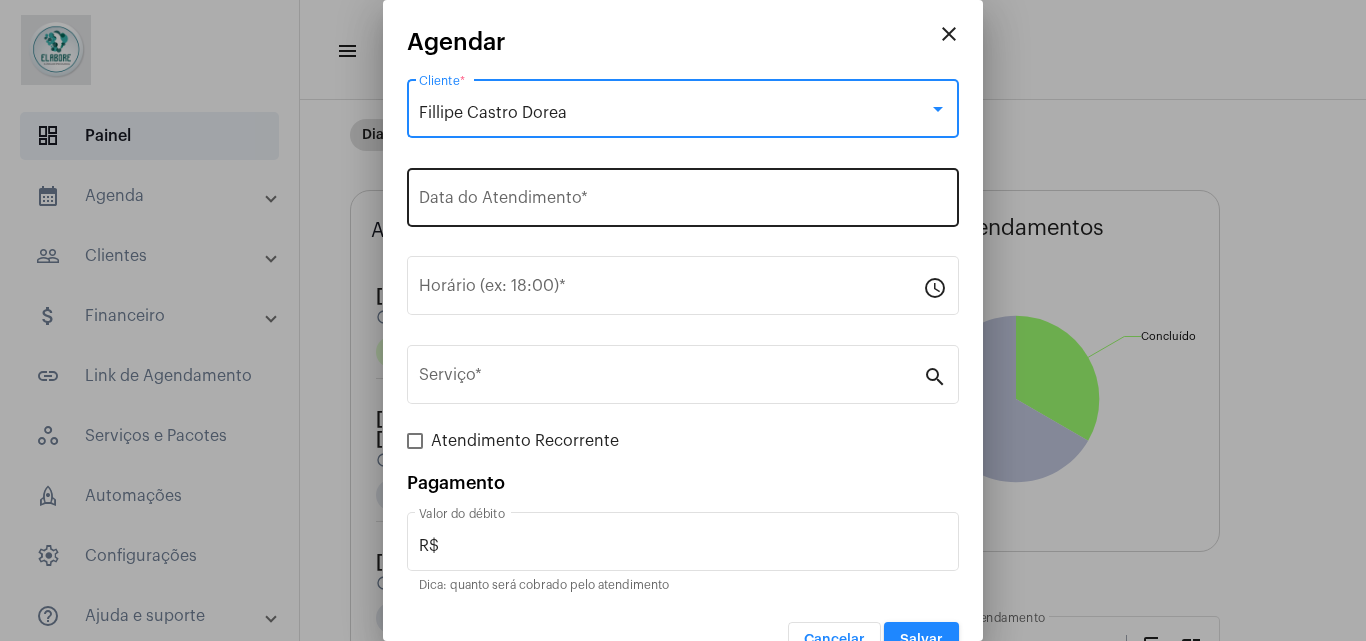 click on "Data do Atendimento  *" at bounding box center [683, 195] 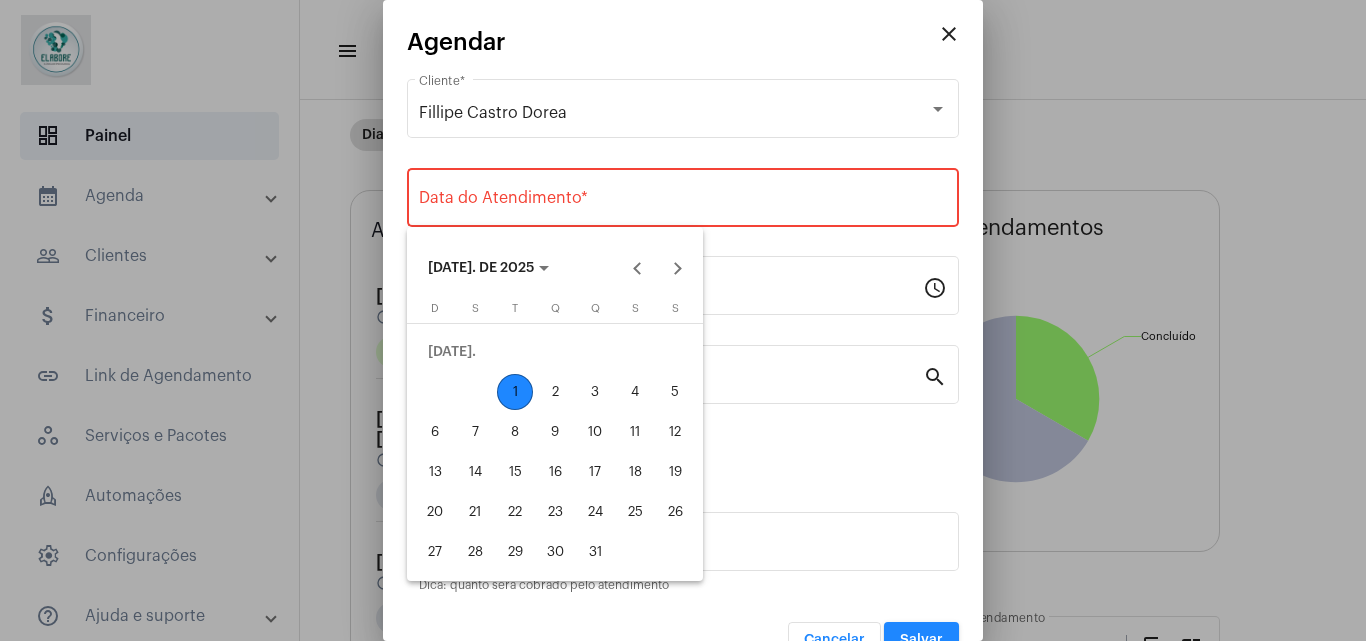 click on "1" at bounding box center [515, 392] 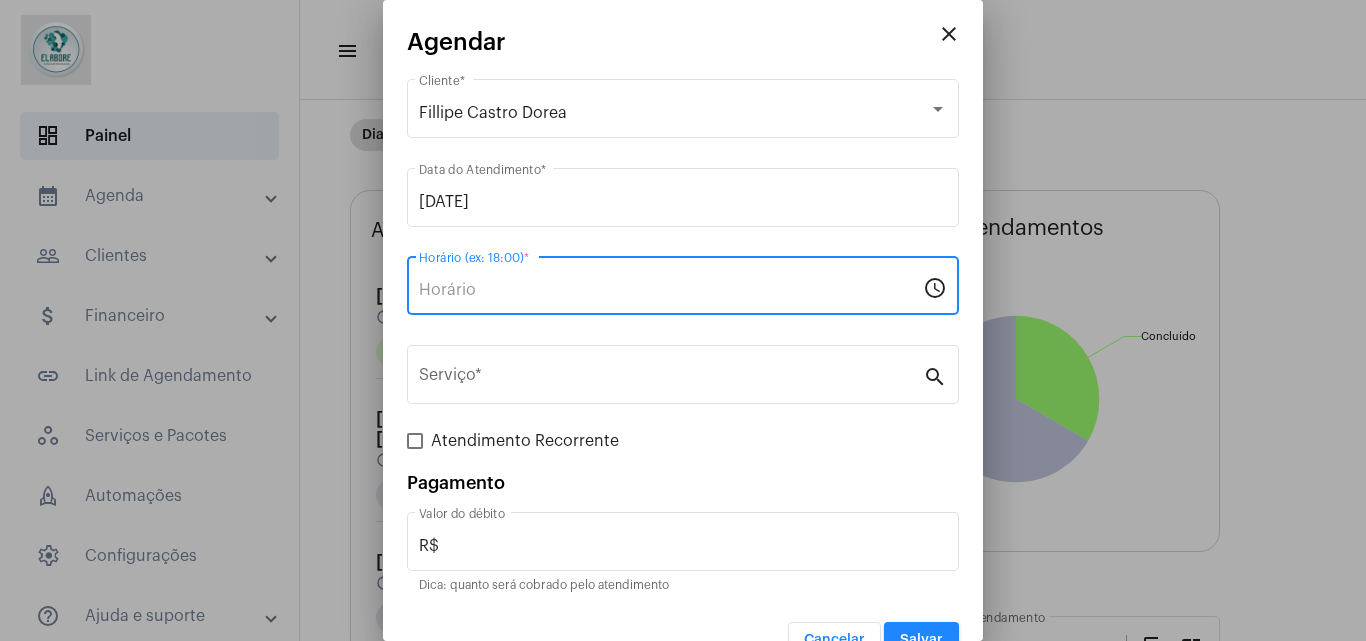 click on "Horário (ex: 18:00)  *" at bounding box center [671, 290] 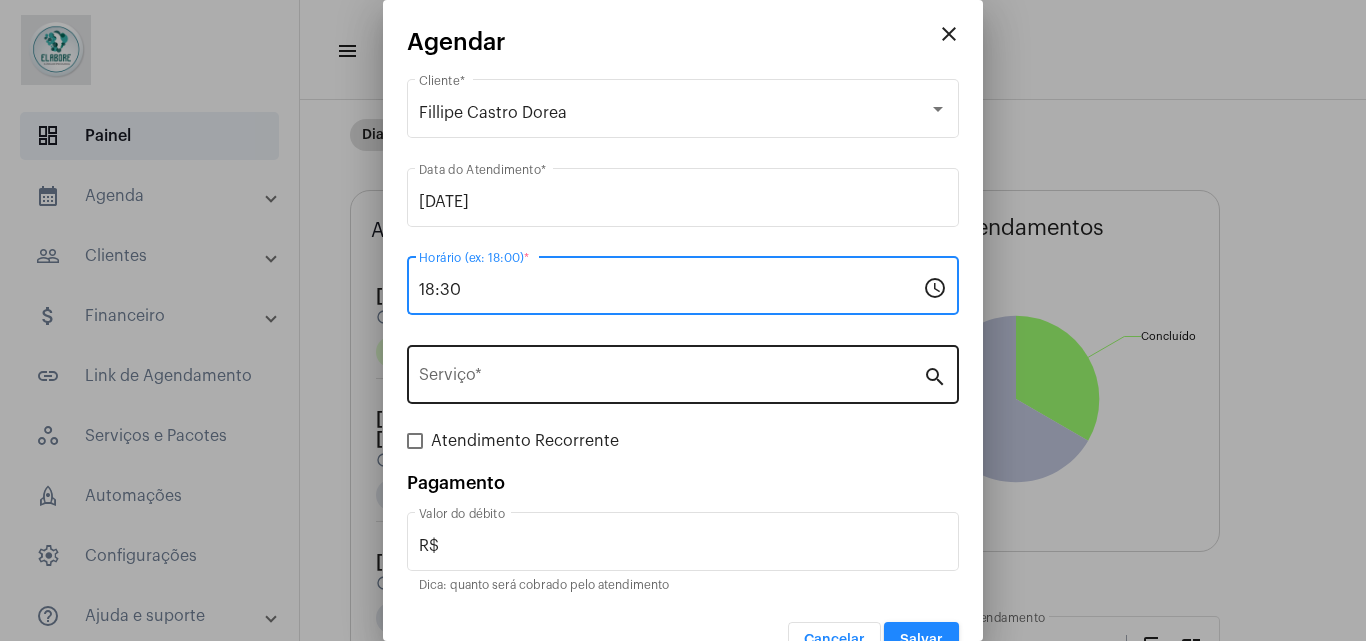 type on "18:30" 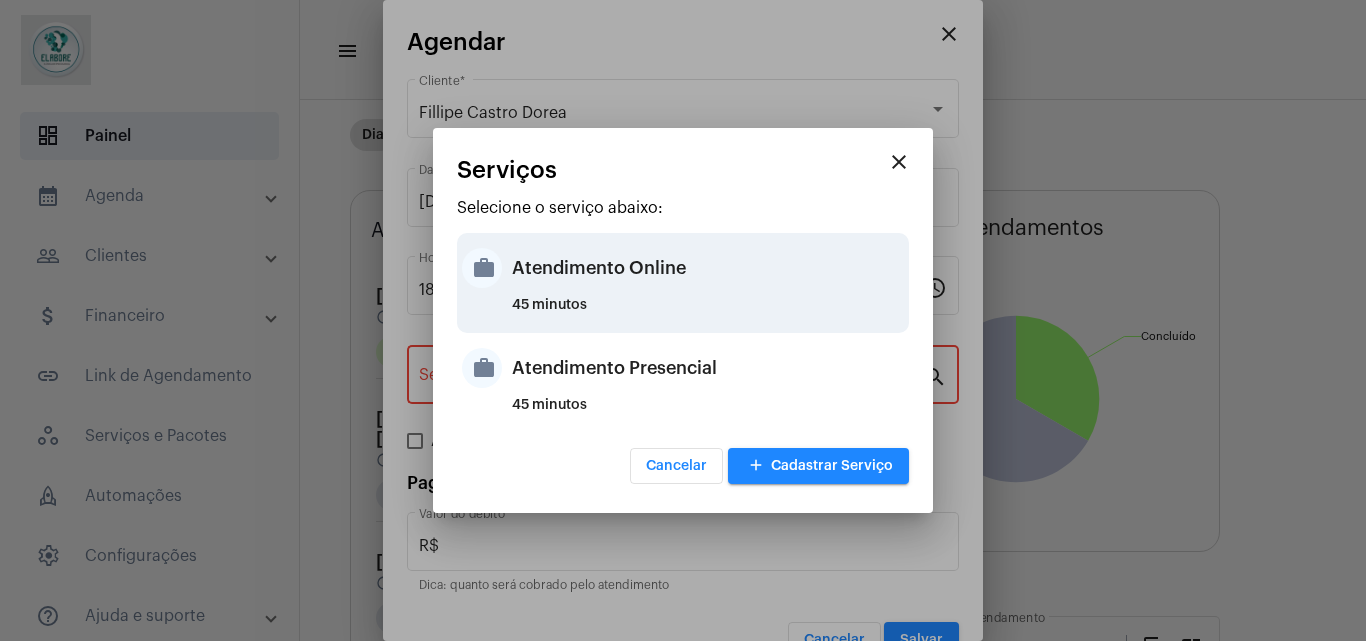 click on "Atendimento Online" at bounding box center (708, 268) 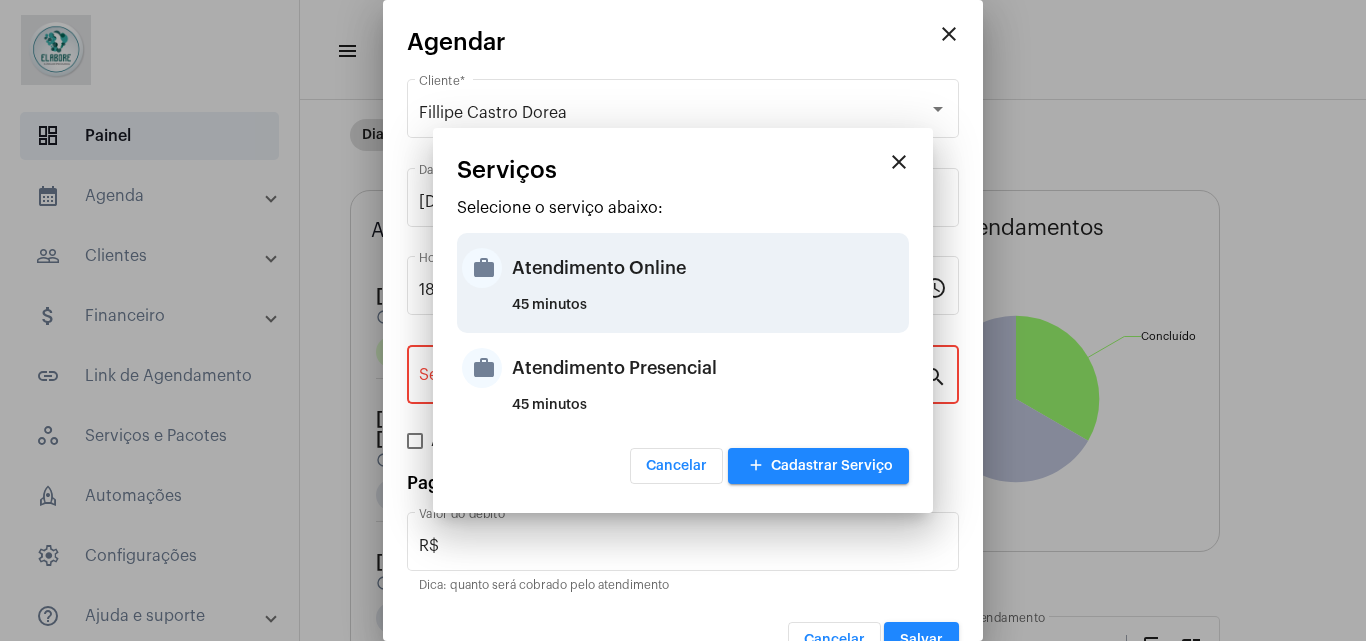type on "Atendimento Online" 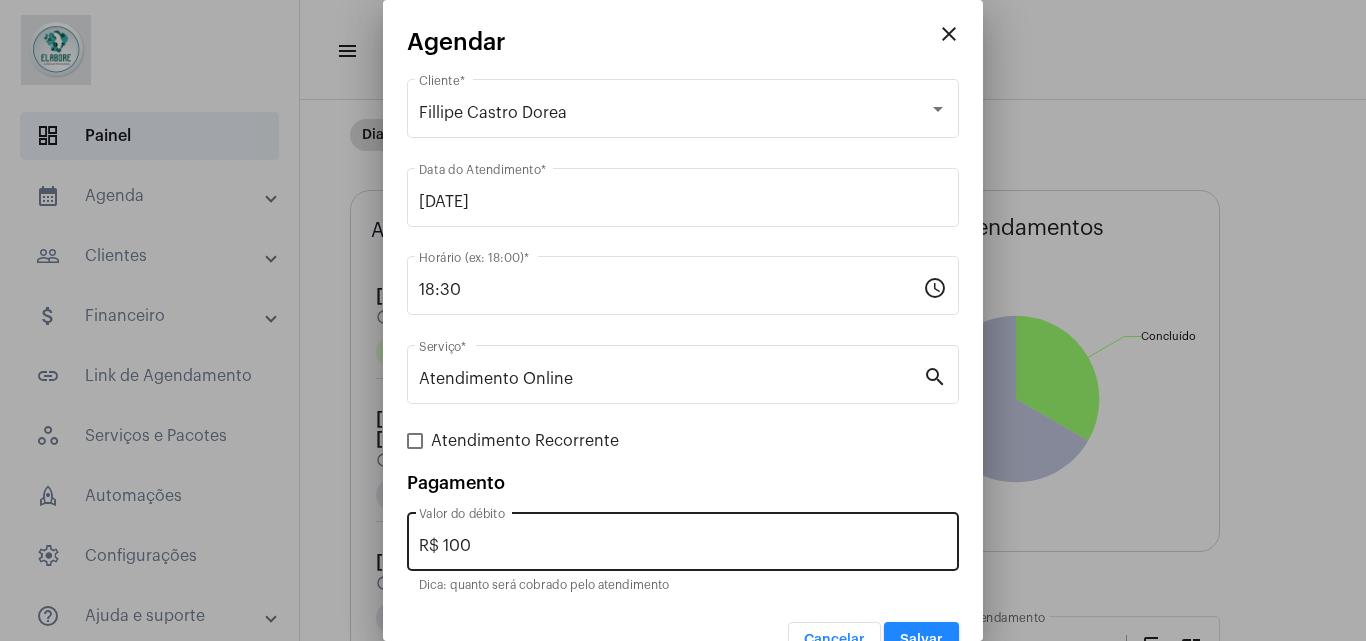 click on "R$ 100 Valor do débito" at bounding box center [683, 539] 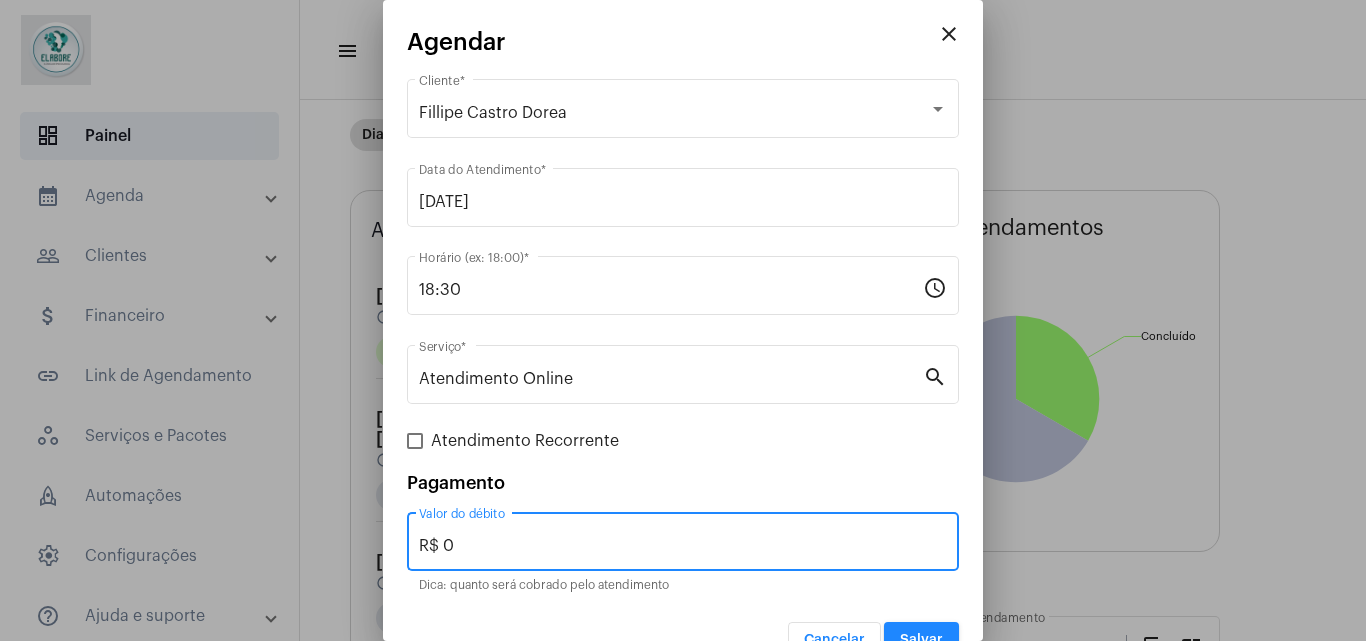 type on "R$ 0" 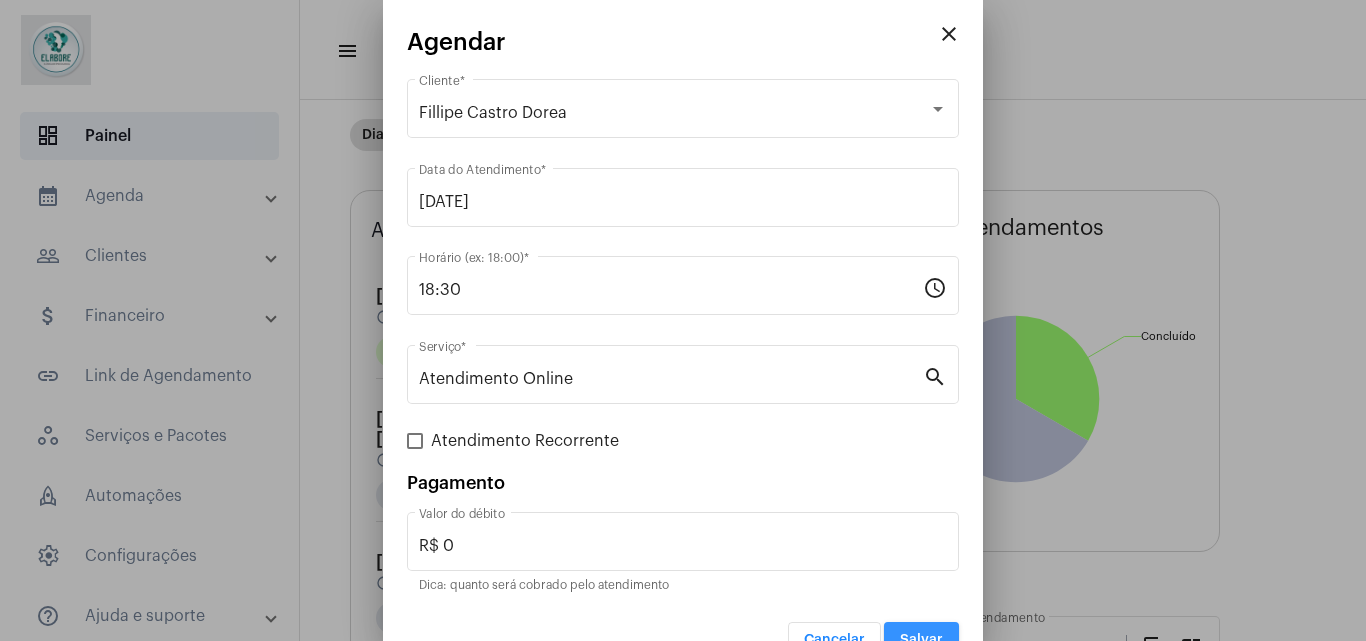 click on "Salvar" at bounding box center [921, 640] 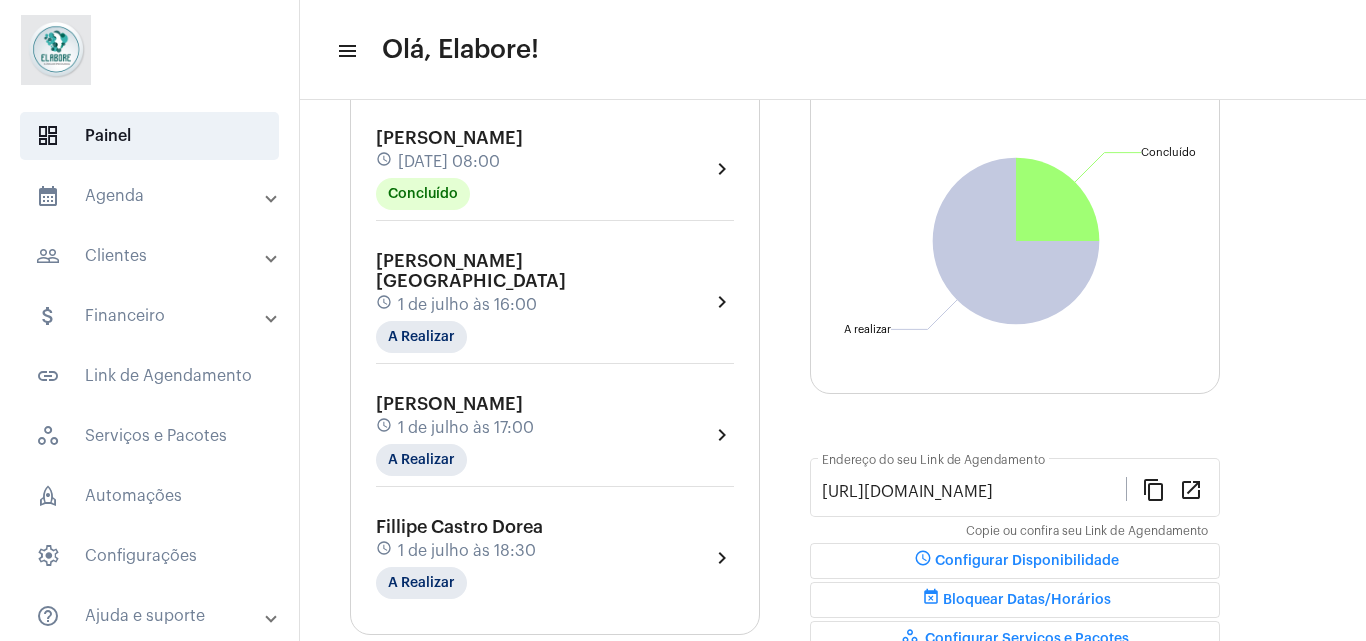 scroll, scrollTop: 190, scrollLeft: 0, axis: vertical 